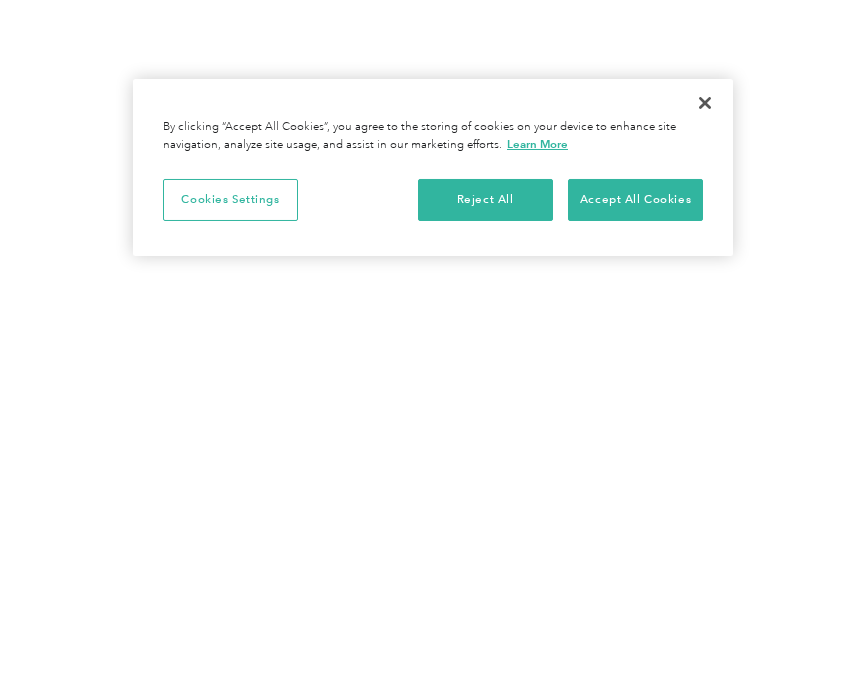 scroll, scrollTop: 0, scrollLeft: 0, axis: both 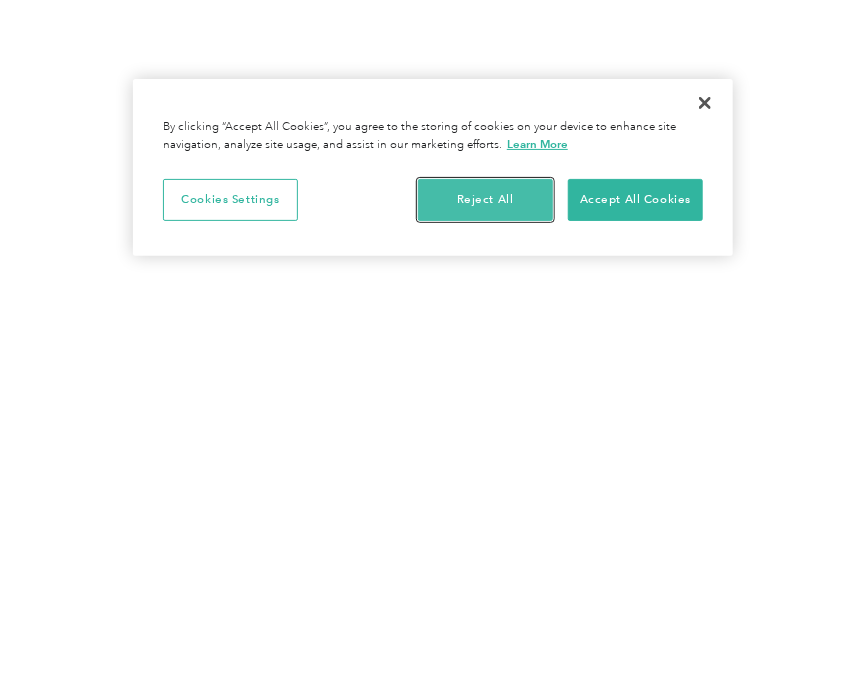 click on "Reject All" at bounding box center (485, 200) 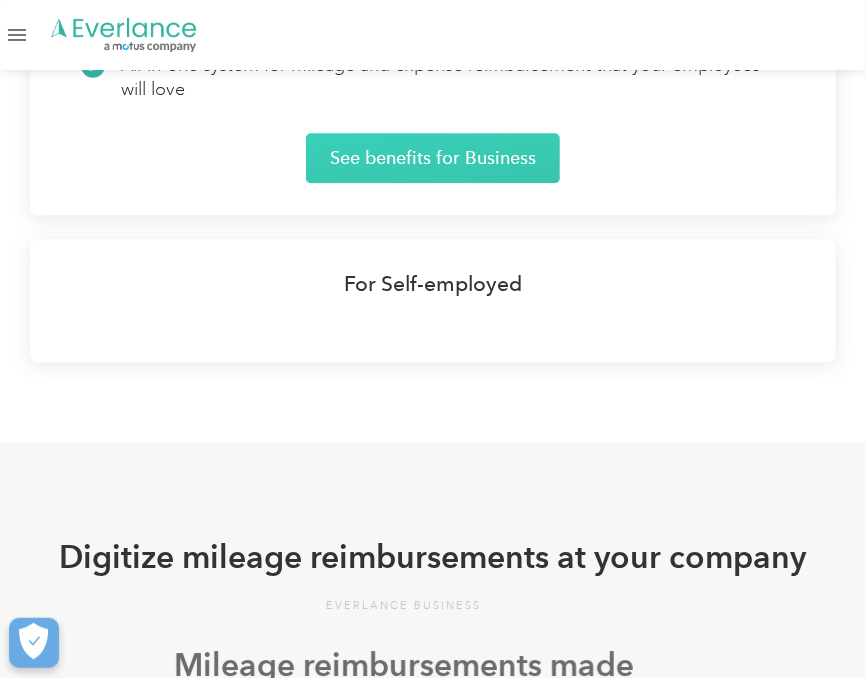 scroll, scrollTop: 5815, scrollLeft: 0, axis: vertical 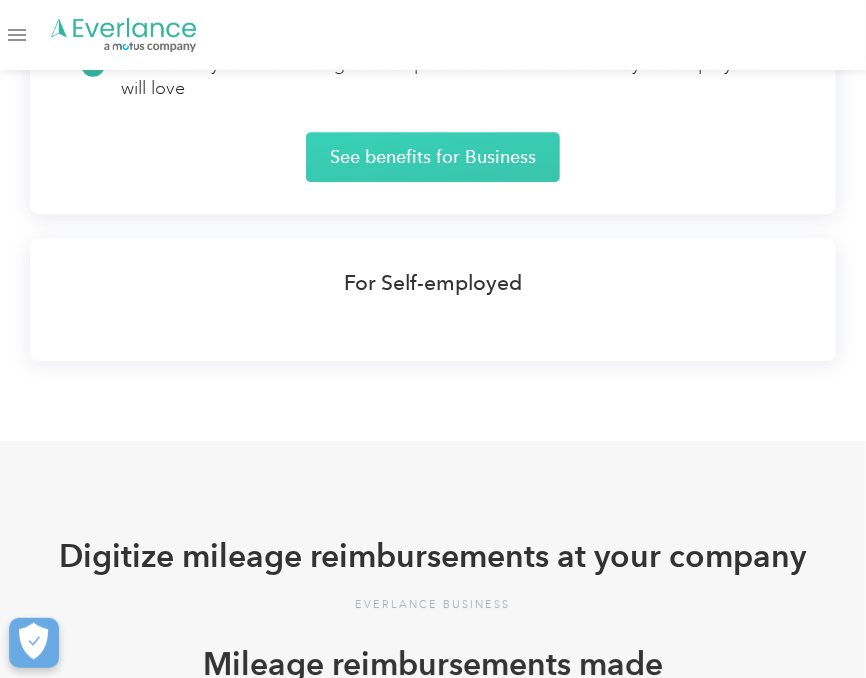 click at bounding box center [17, 40] 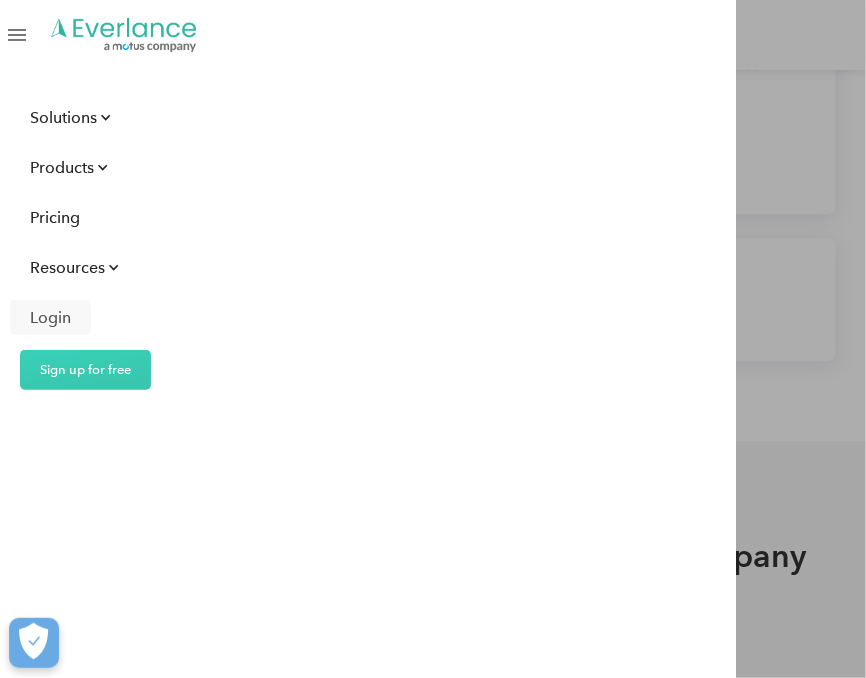 click on "Login" at bounding box center (50, 317) 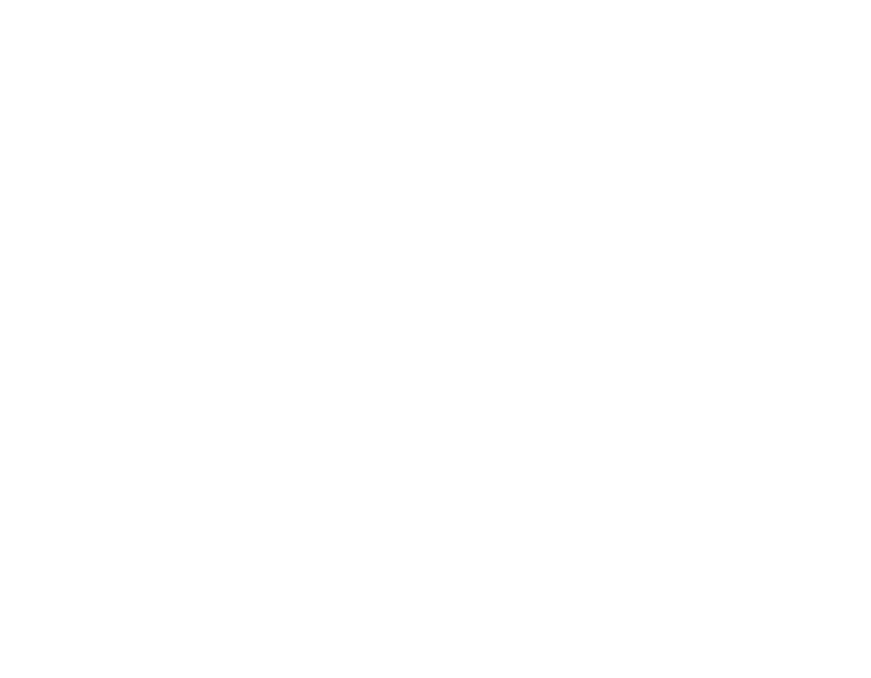 scroll, scrollTop: 0, scrollLeft: 0, axis: both 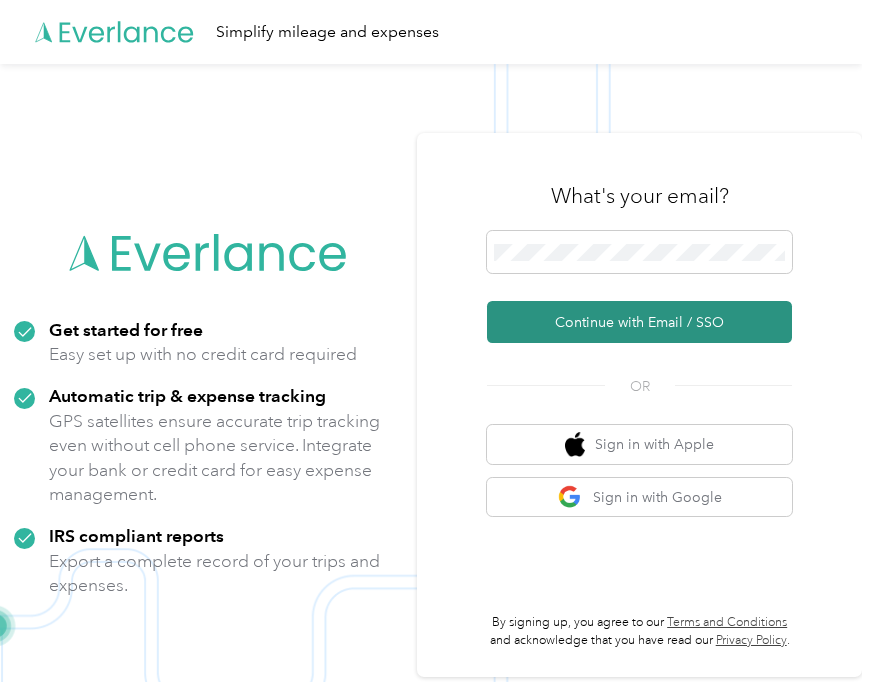click on "Continue with Email / SSO" at bounding box center [639, 322] 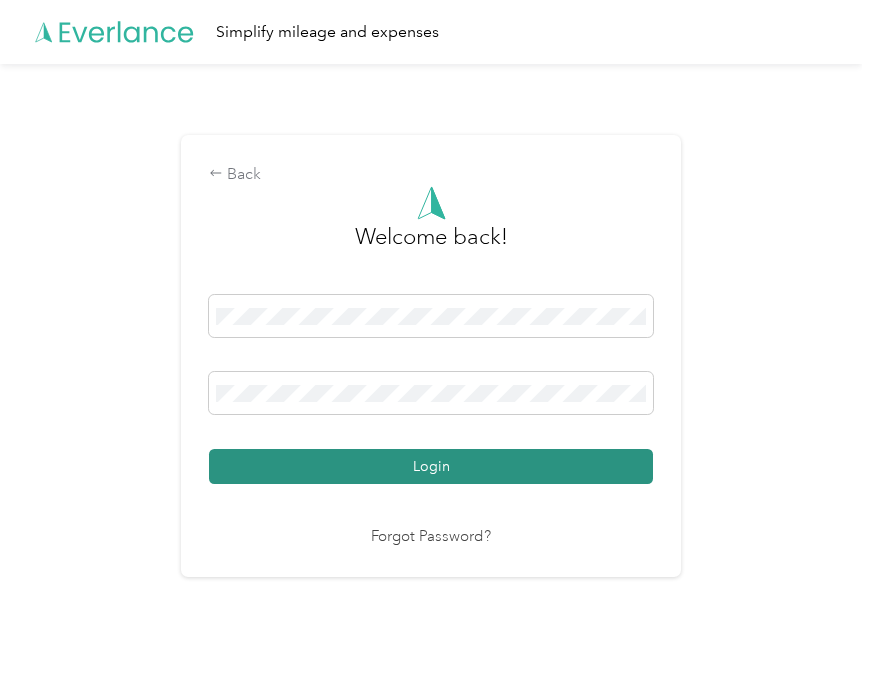 click on "Login" at bounding box center [431, 466] 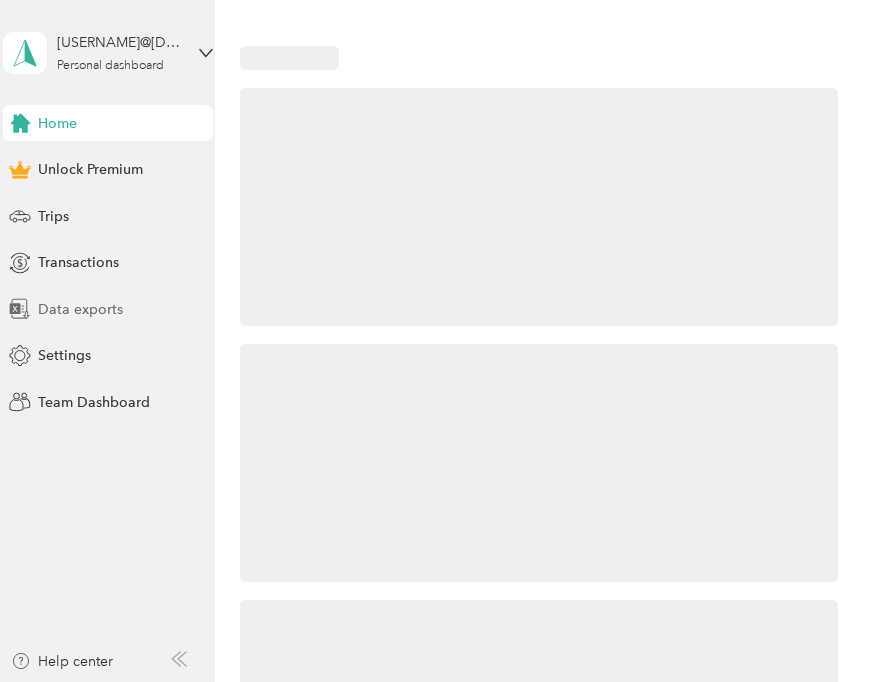 click on "Data exports" at bounding box center [80, 309] 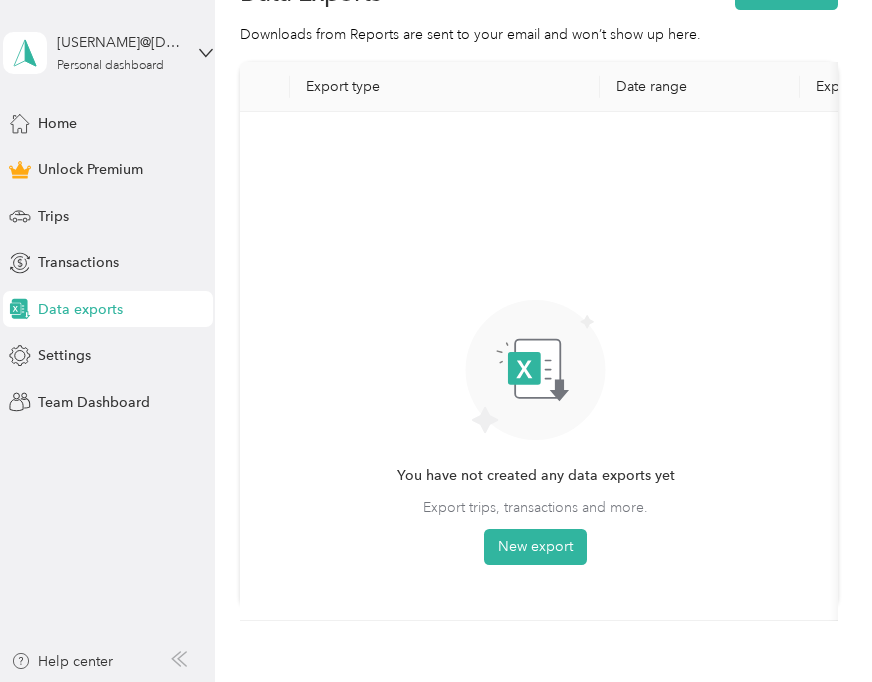 scroll, scrollTop: 0, scrollLeft: 0, axis: both 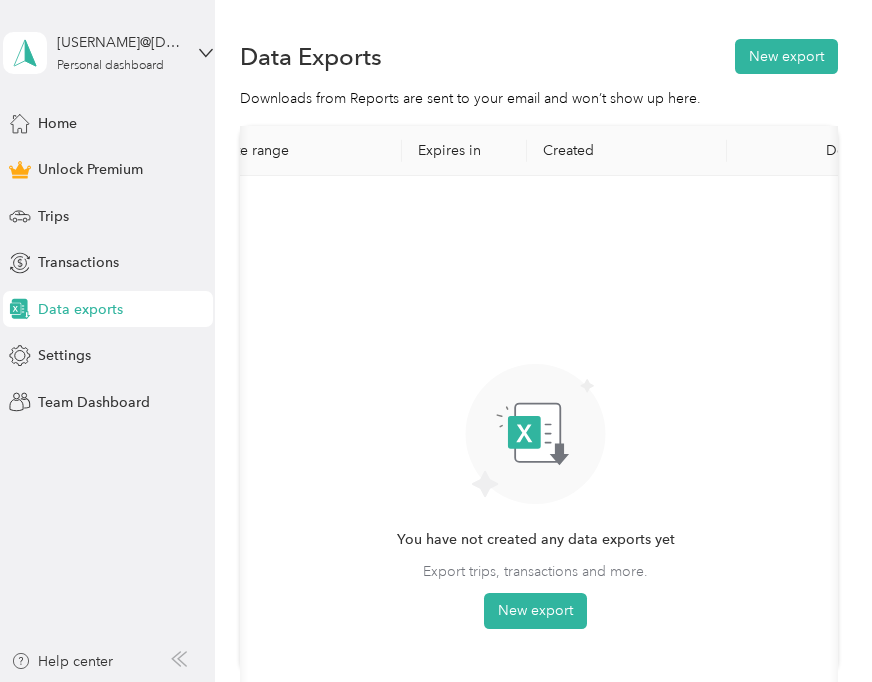 click on "Date range" at bounding box center (302, 151) 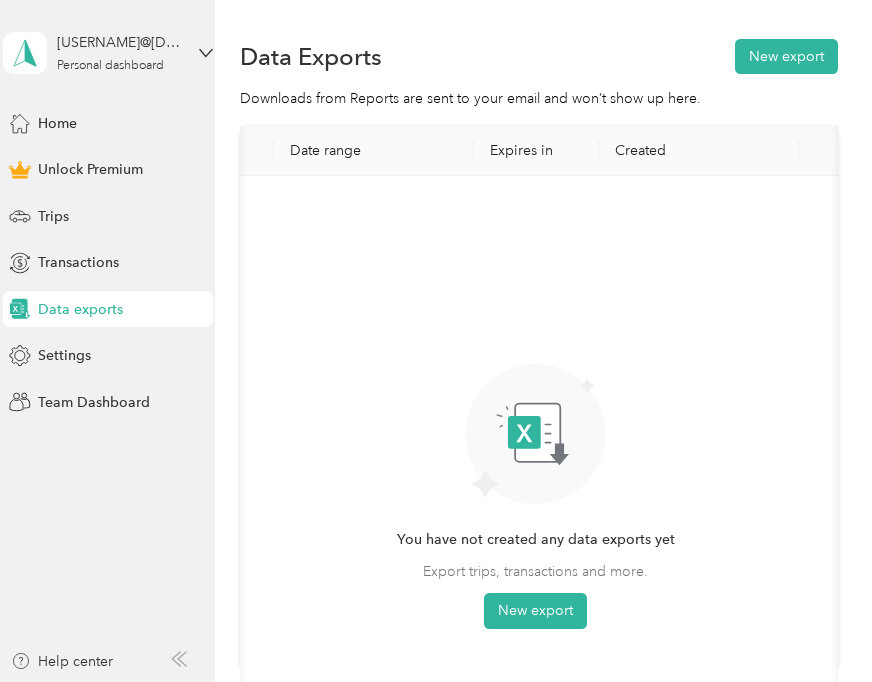 scroll, scrollTop: 0, scrollLeft: 323, axis: horizontal 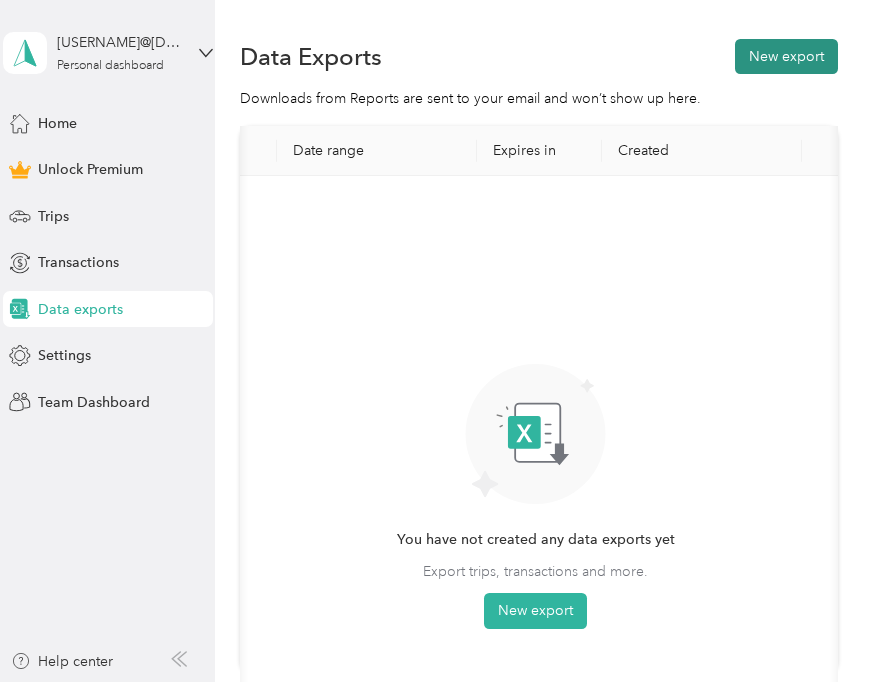 click on "New export" at bounding box center [786, 56] 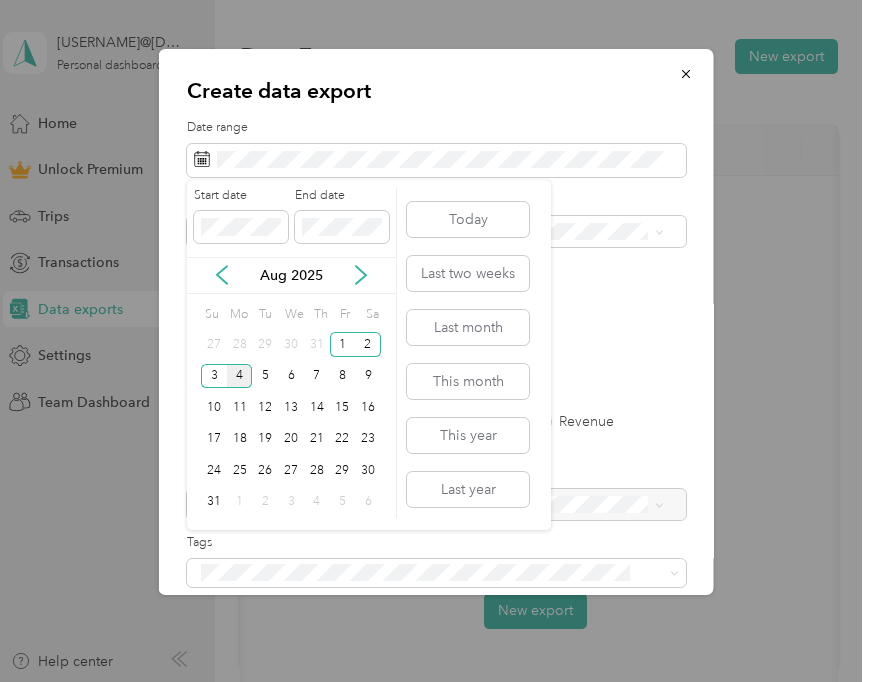 click on "Aug 2025" at bounding box center [291, 275] 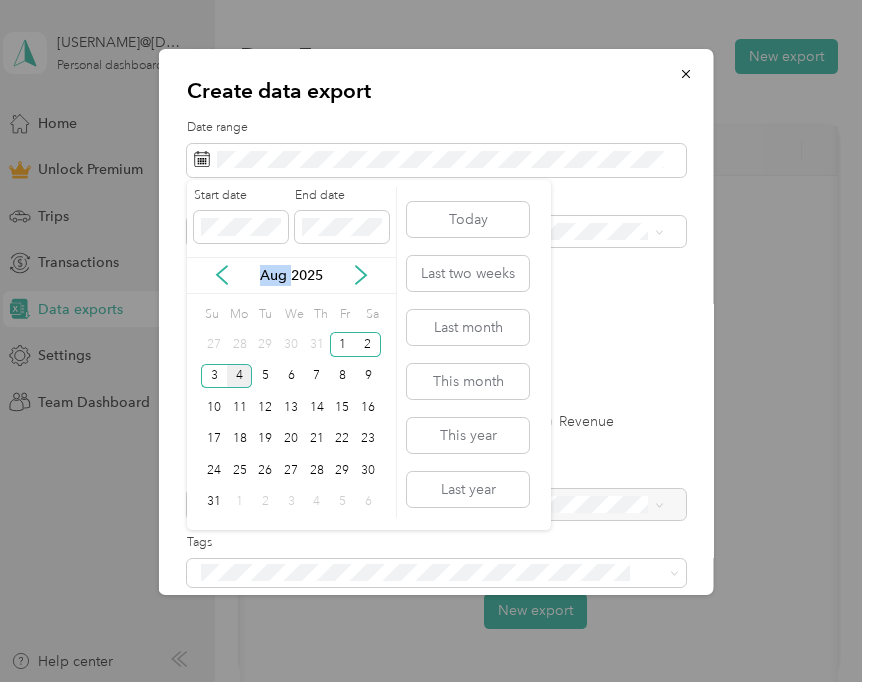 click on "Aug 2025" at bounding box center [291, 275] 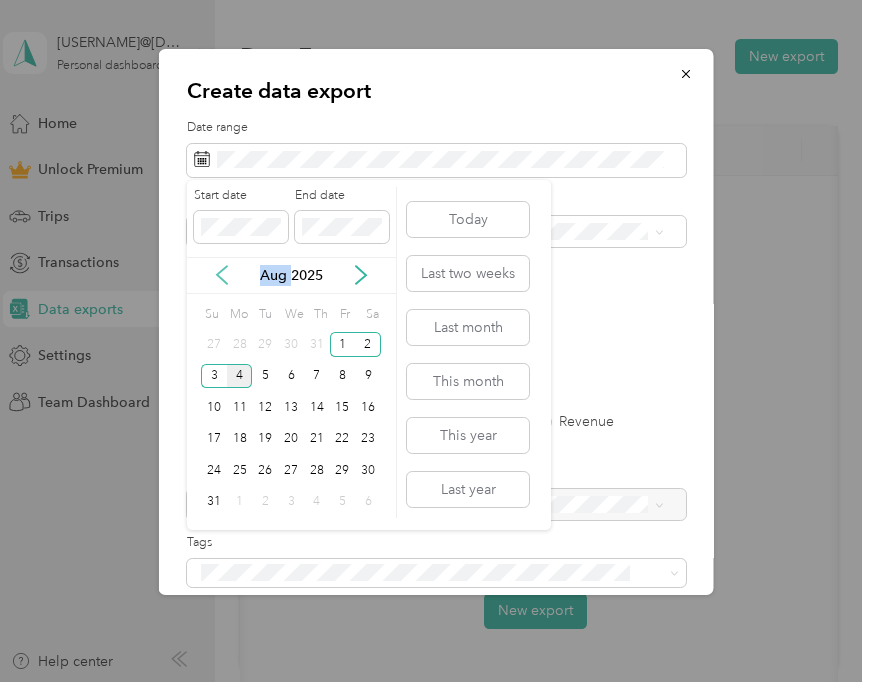 click 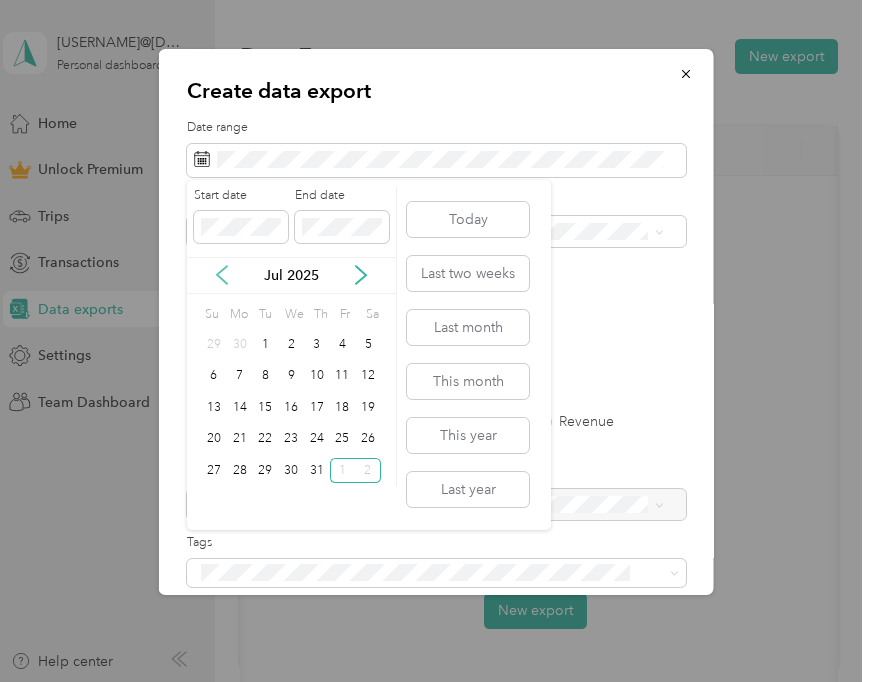 click 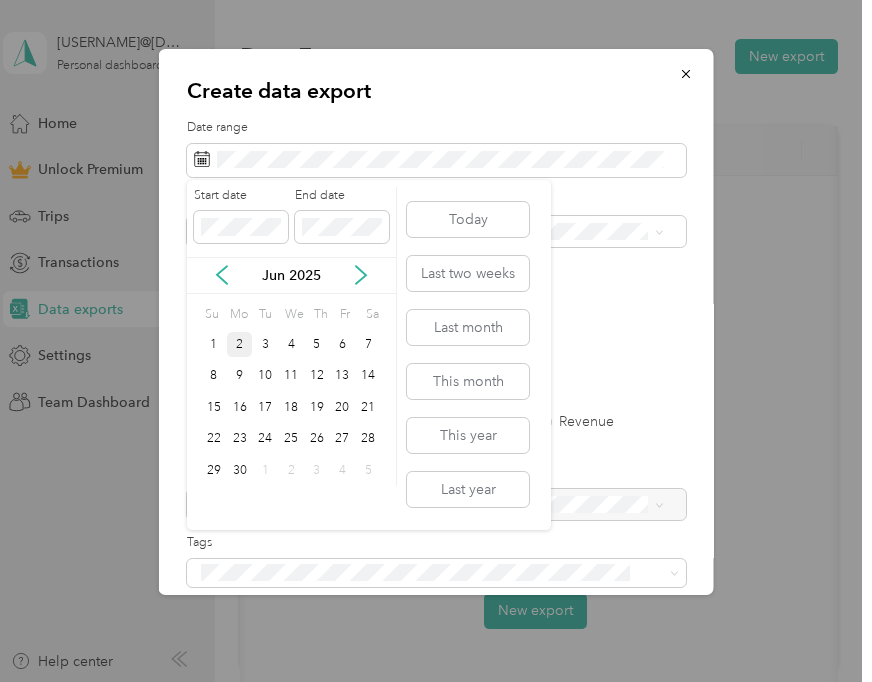 click on "2" at bounding box center (240, 344) 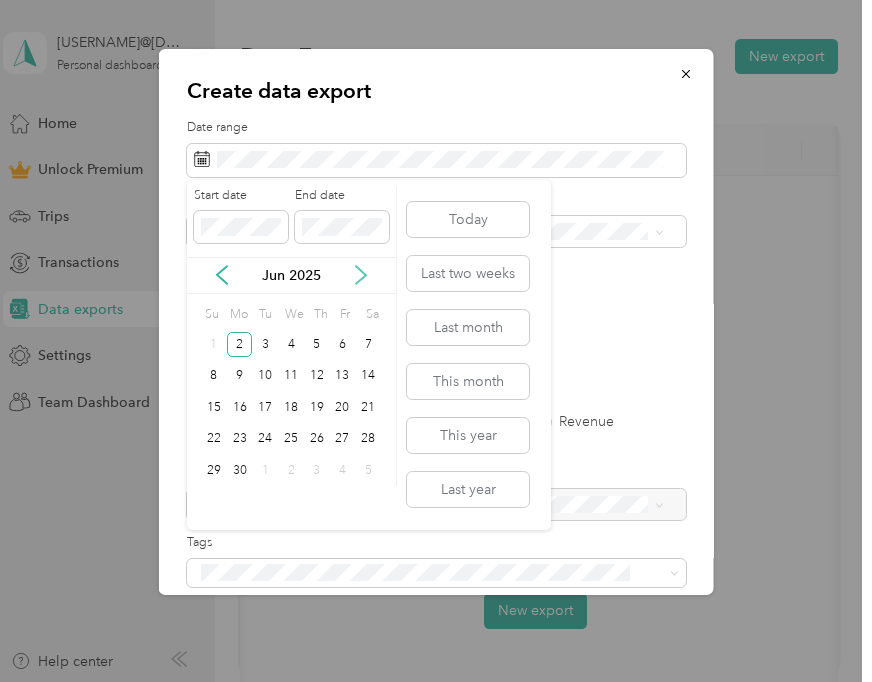 click 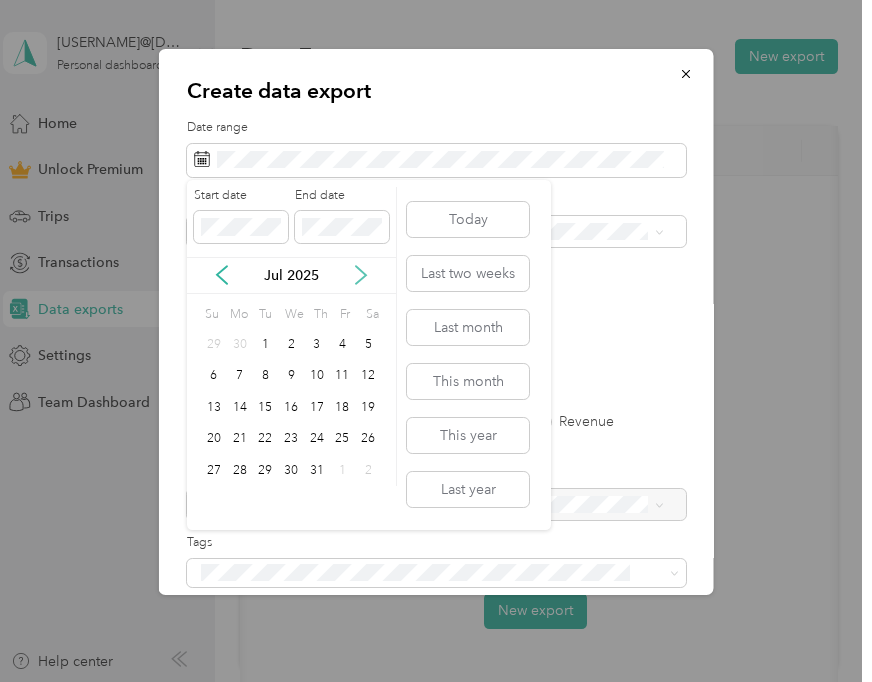 click 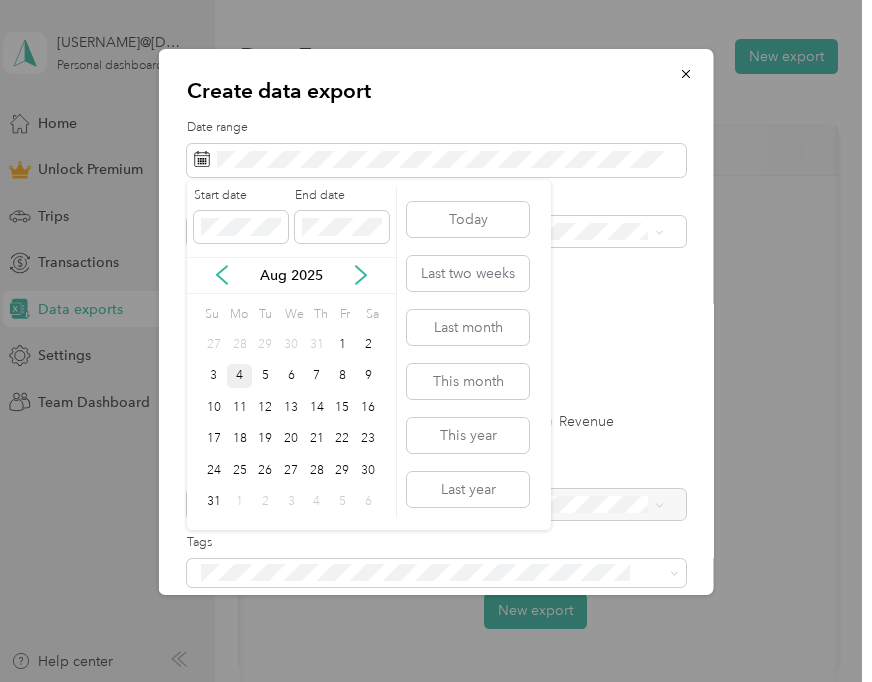 click on "4" at bounding box center [240, 376] 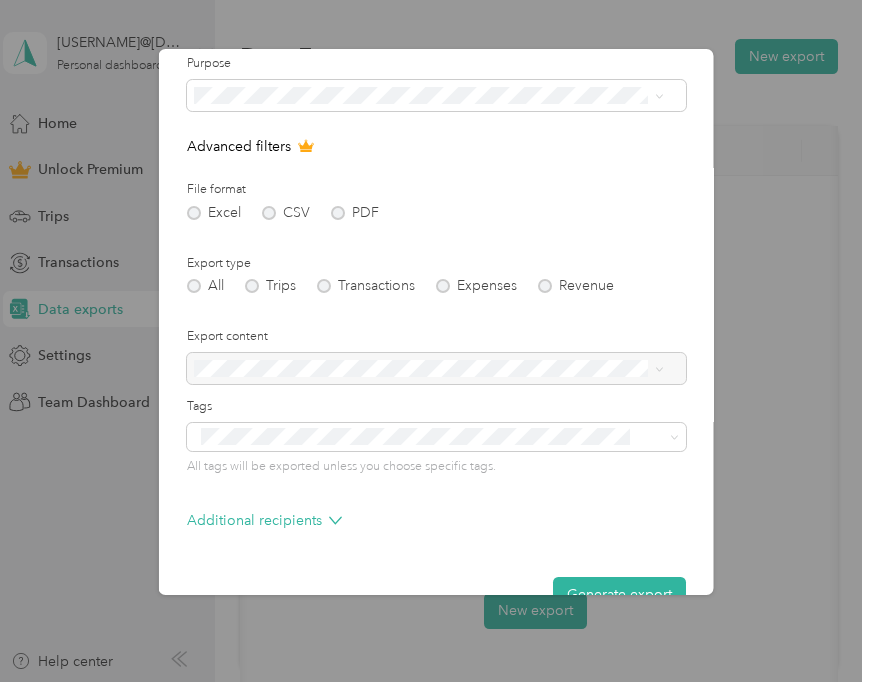 scroll, scrollTop: 181, scrollLeft: 0, axis: vertical 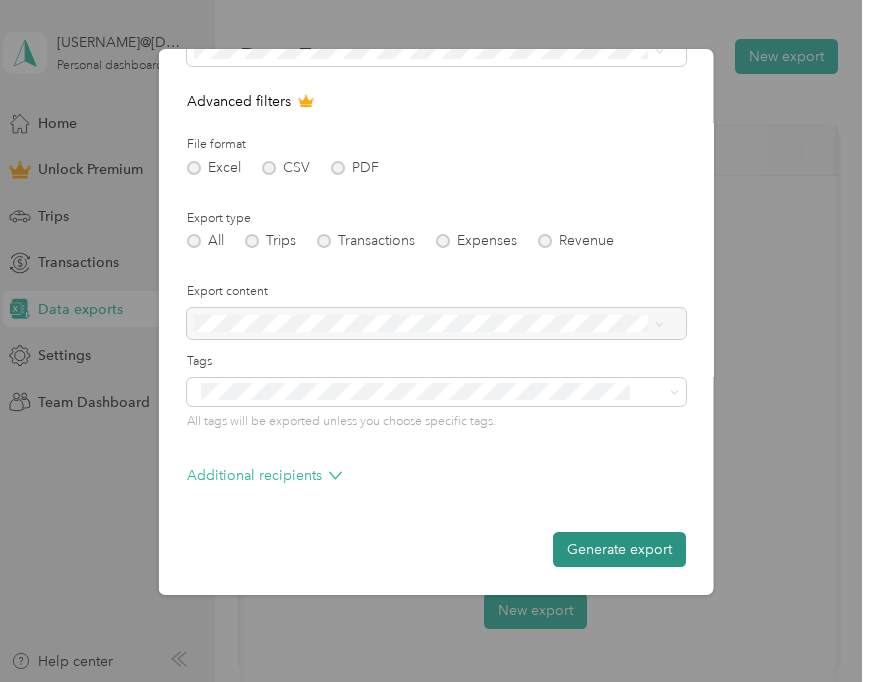 click on "Generate export" at bounding box center [619, 549] 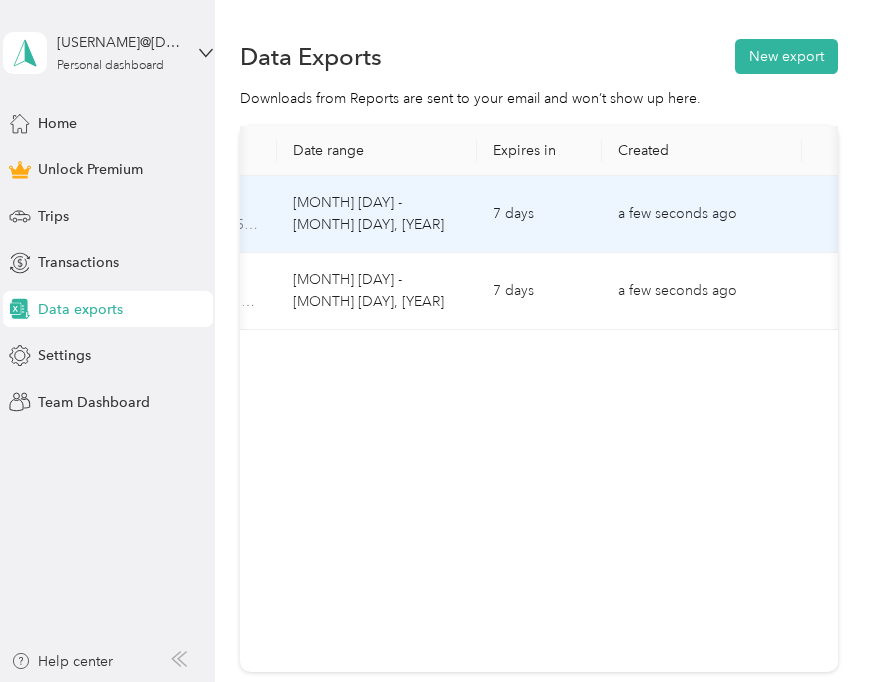 scroll, scrollTop: 0, scrollLeft: 0, axis: both 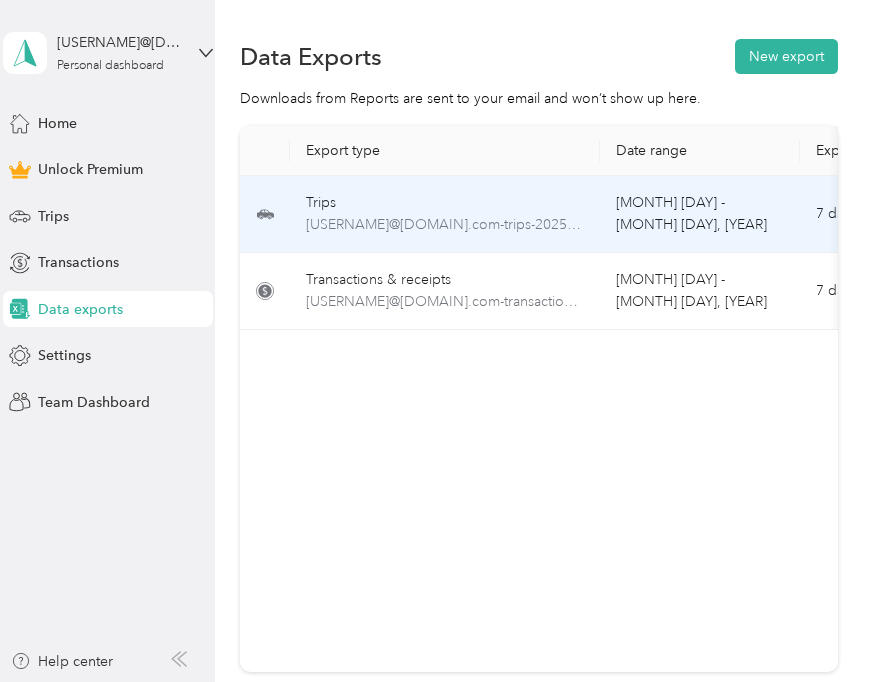 click on "Trips" at bounding box center (445, 203) 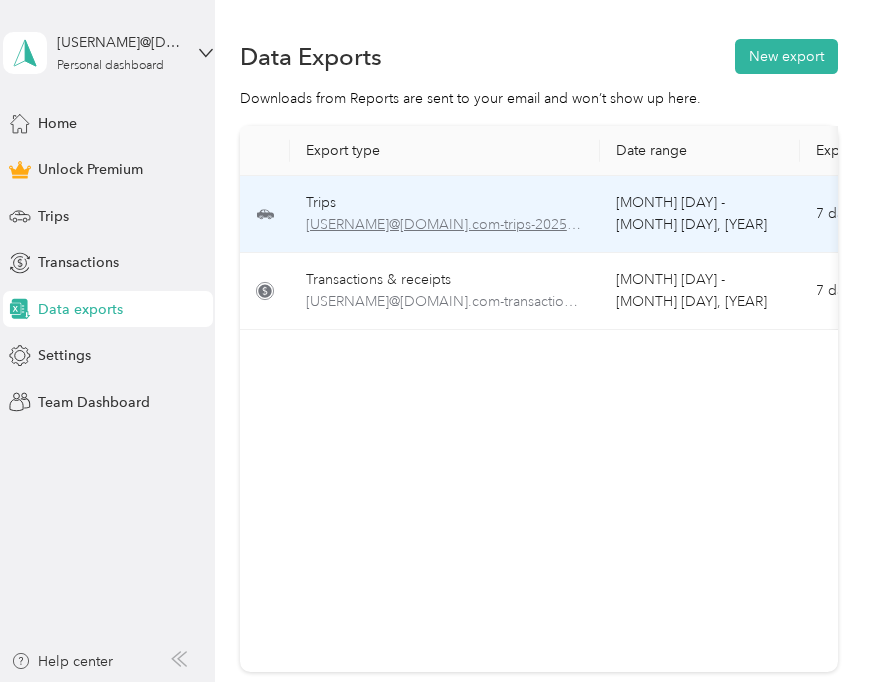 click on "[USERNAME]@[DOMAIN].com-trips-2025-06-02-2025-08-04.xlsx" at bounding box center [445, 225] 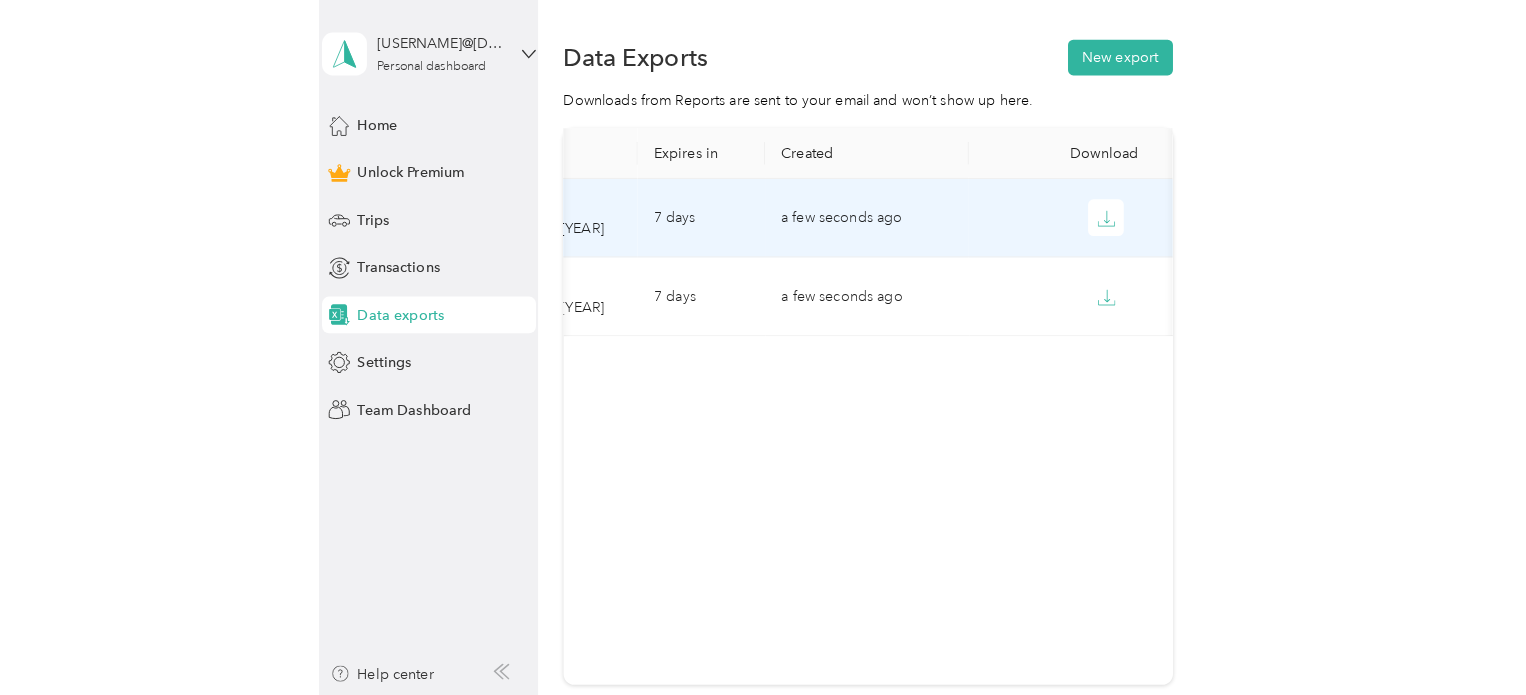 scroll, scrollTop: 0, scrollLeft: 492, axis: horizontal 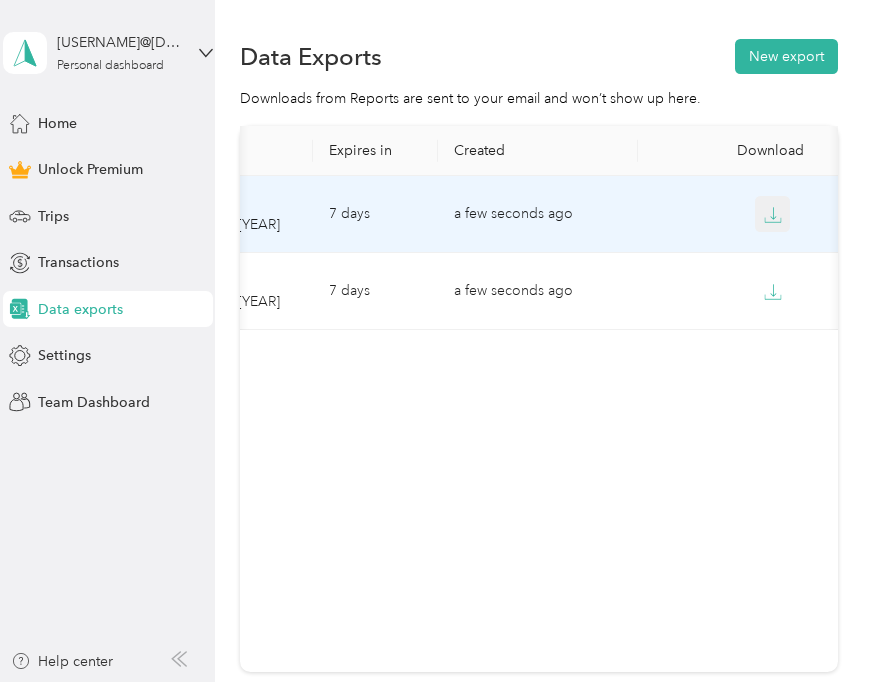 click 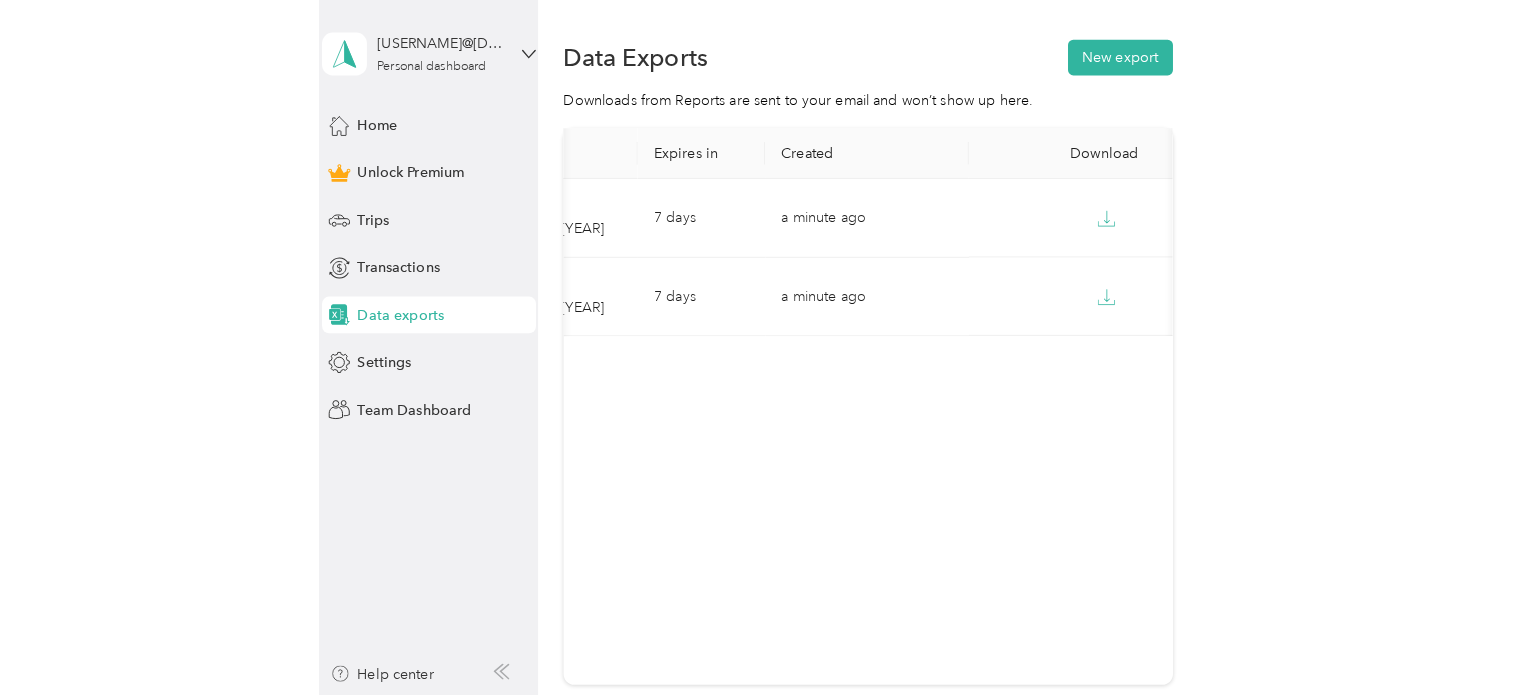 scroll, scrollTop: 0, scrollLeft: 0, axis: both 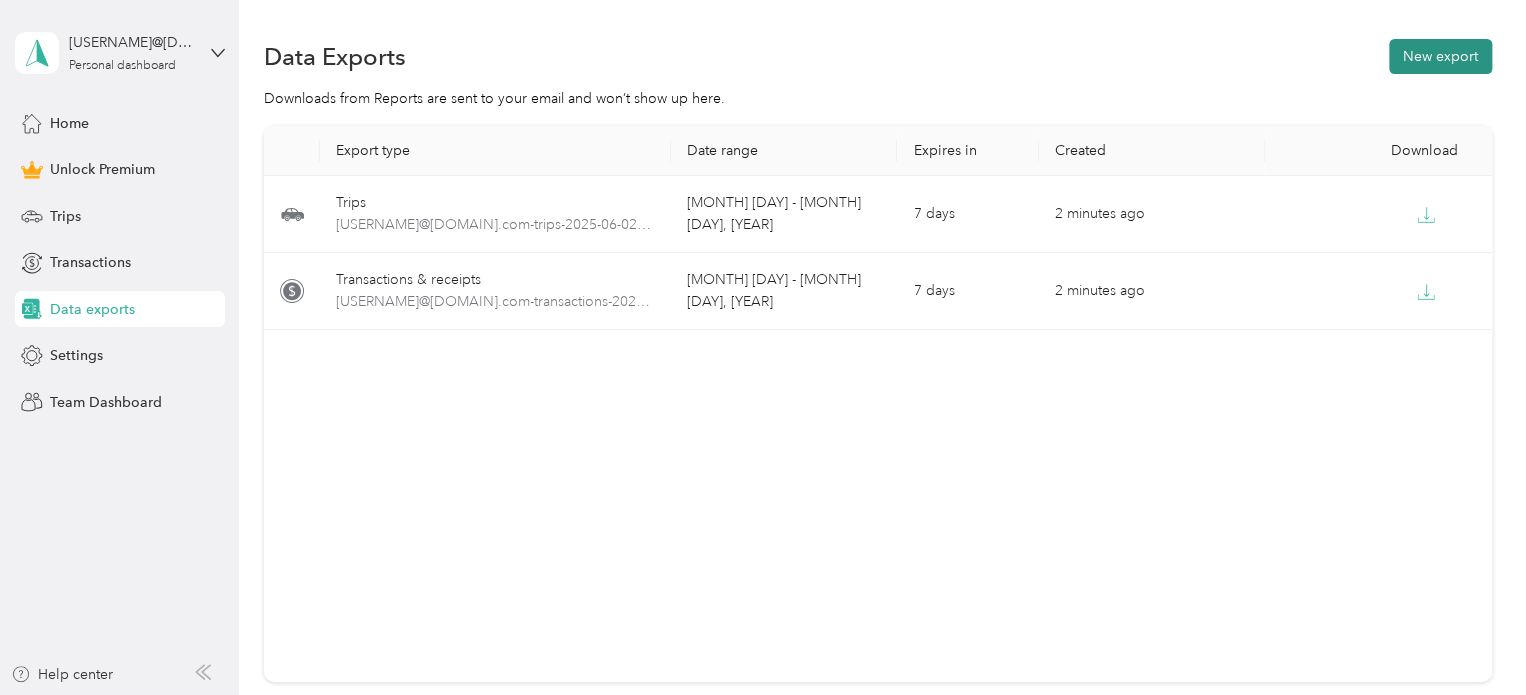 click on "New export" at bounding box center [1440, 56] 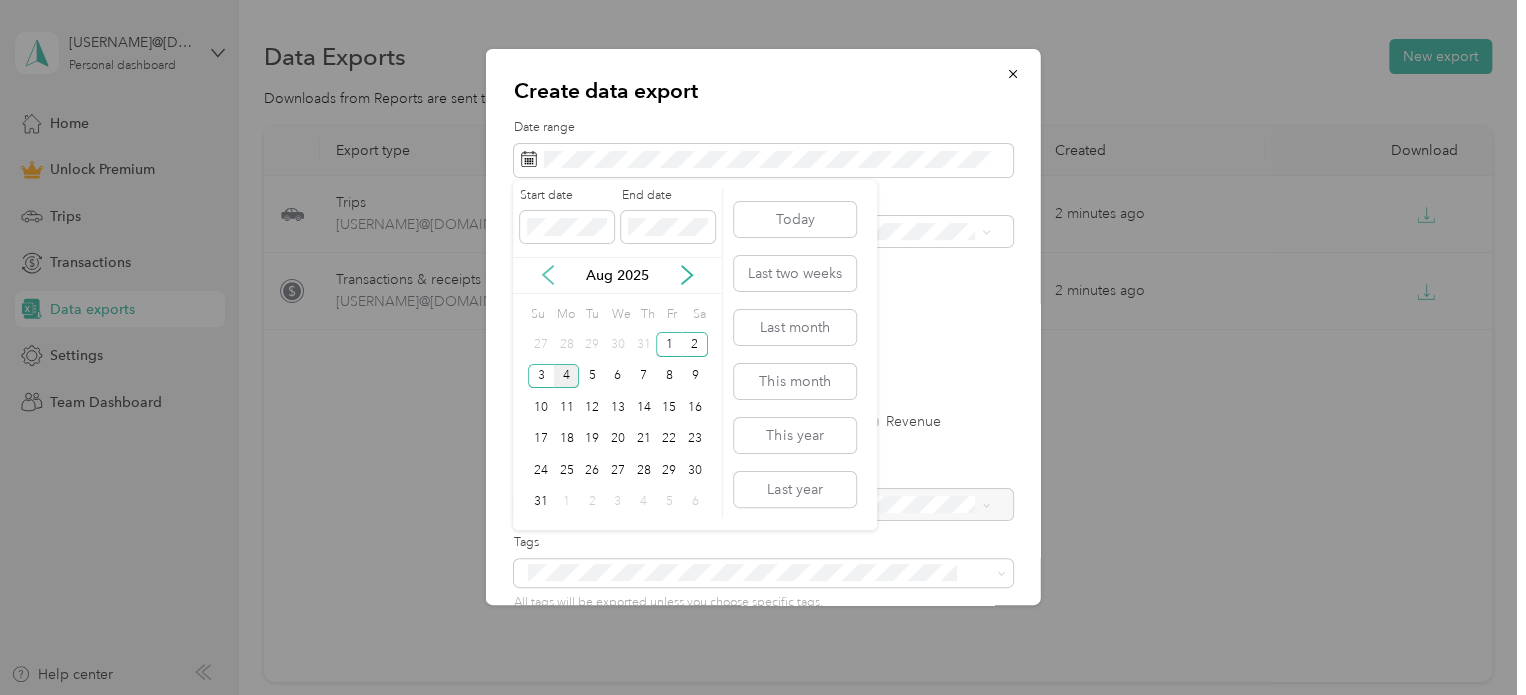 click 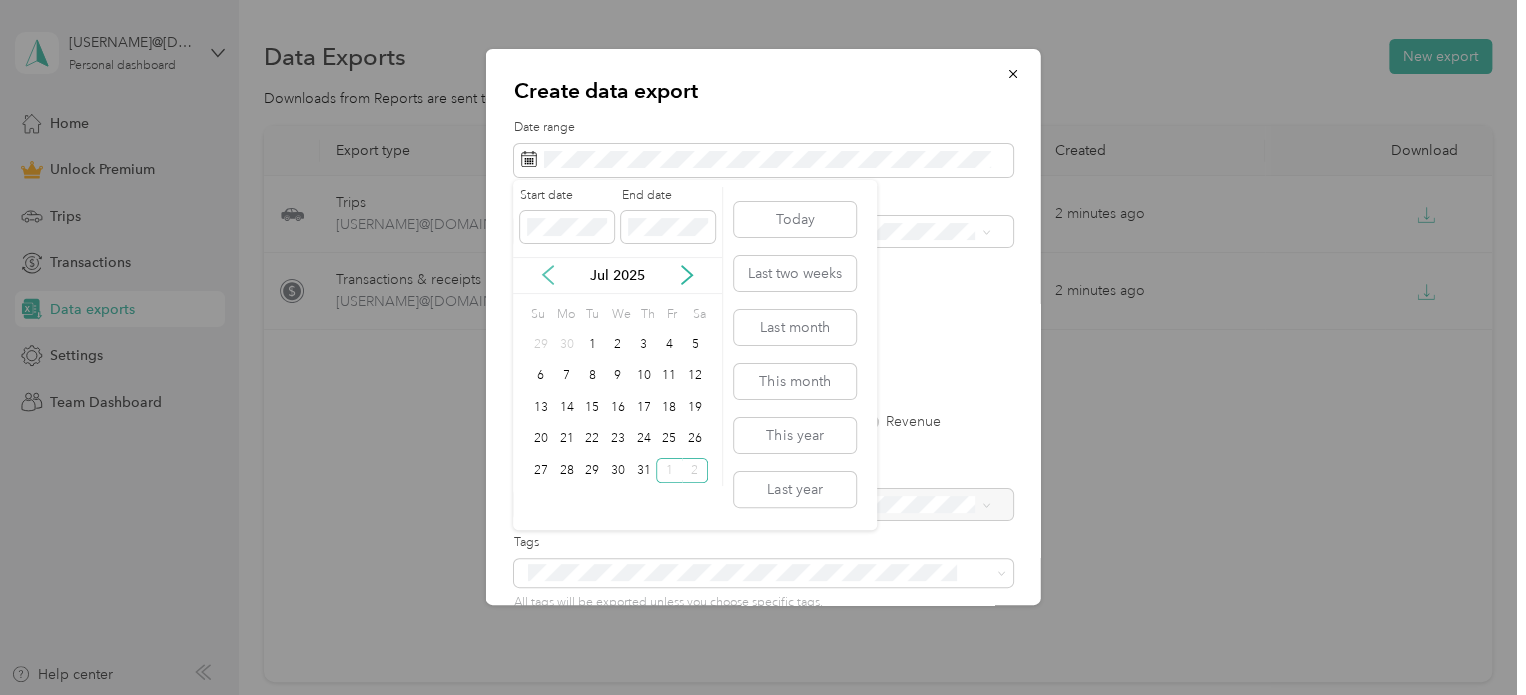 click 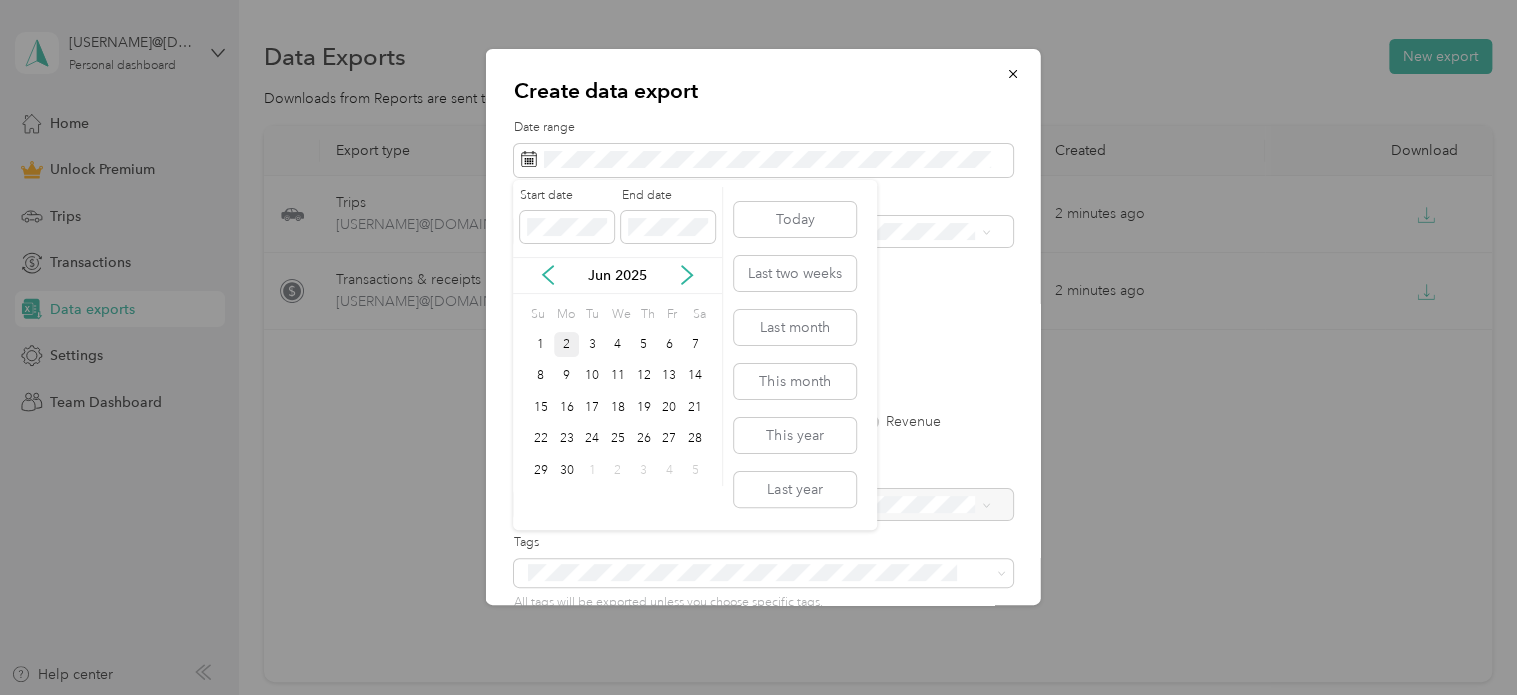 click on "2" at bounding box center [567, 344] 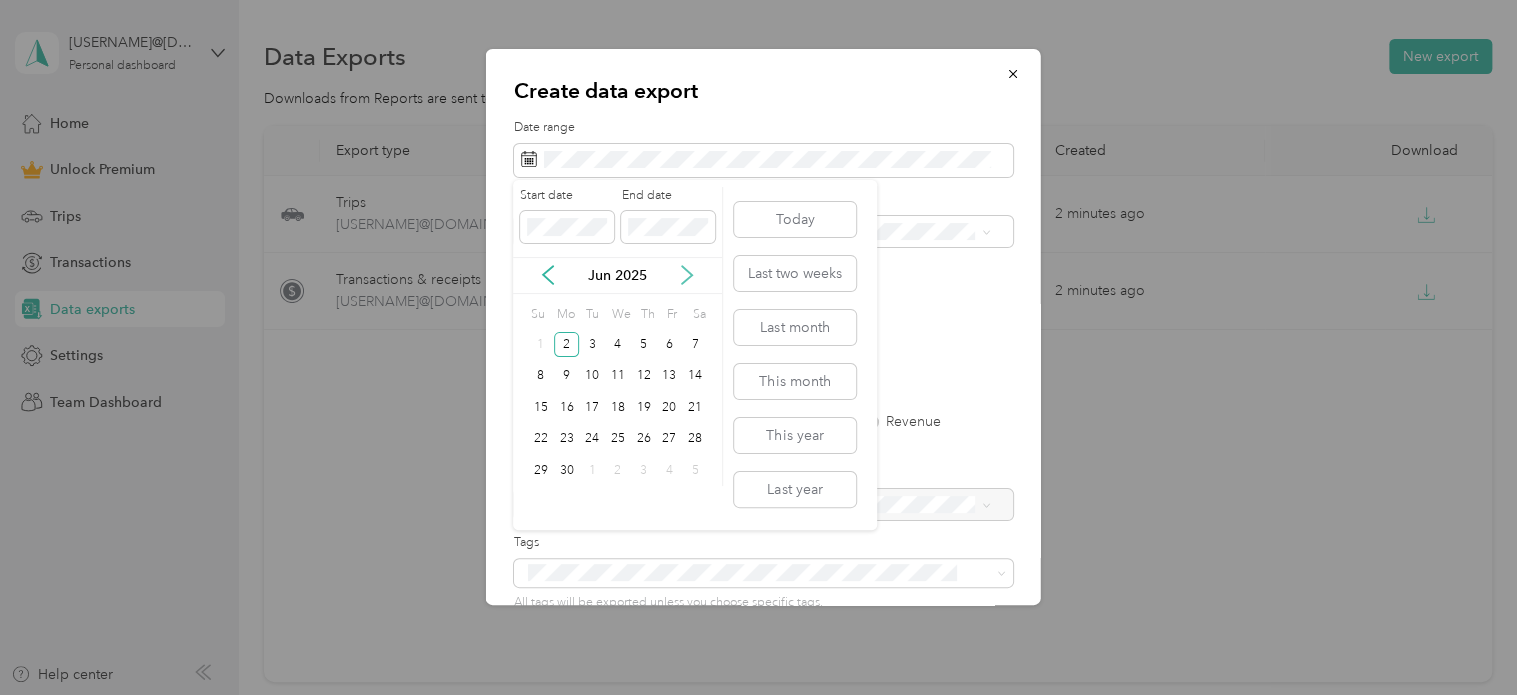 click 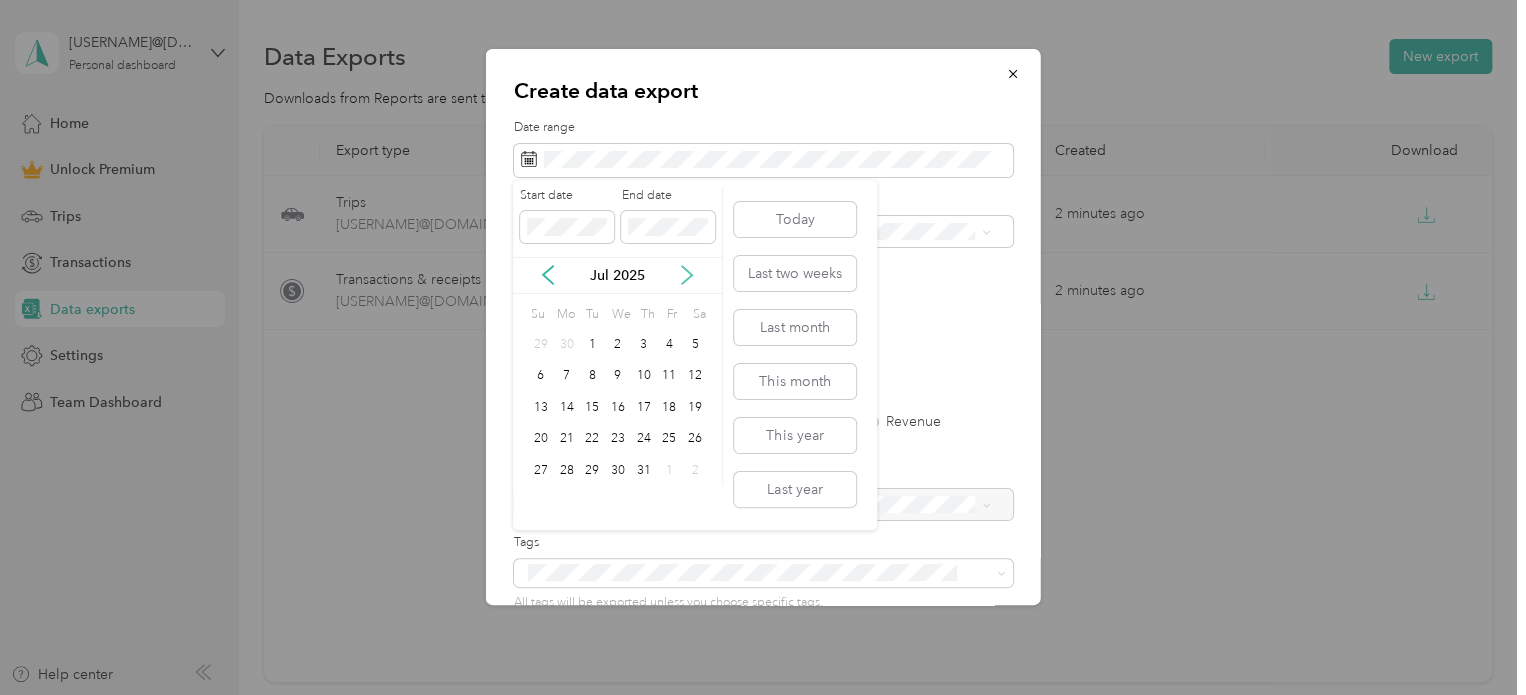 click 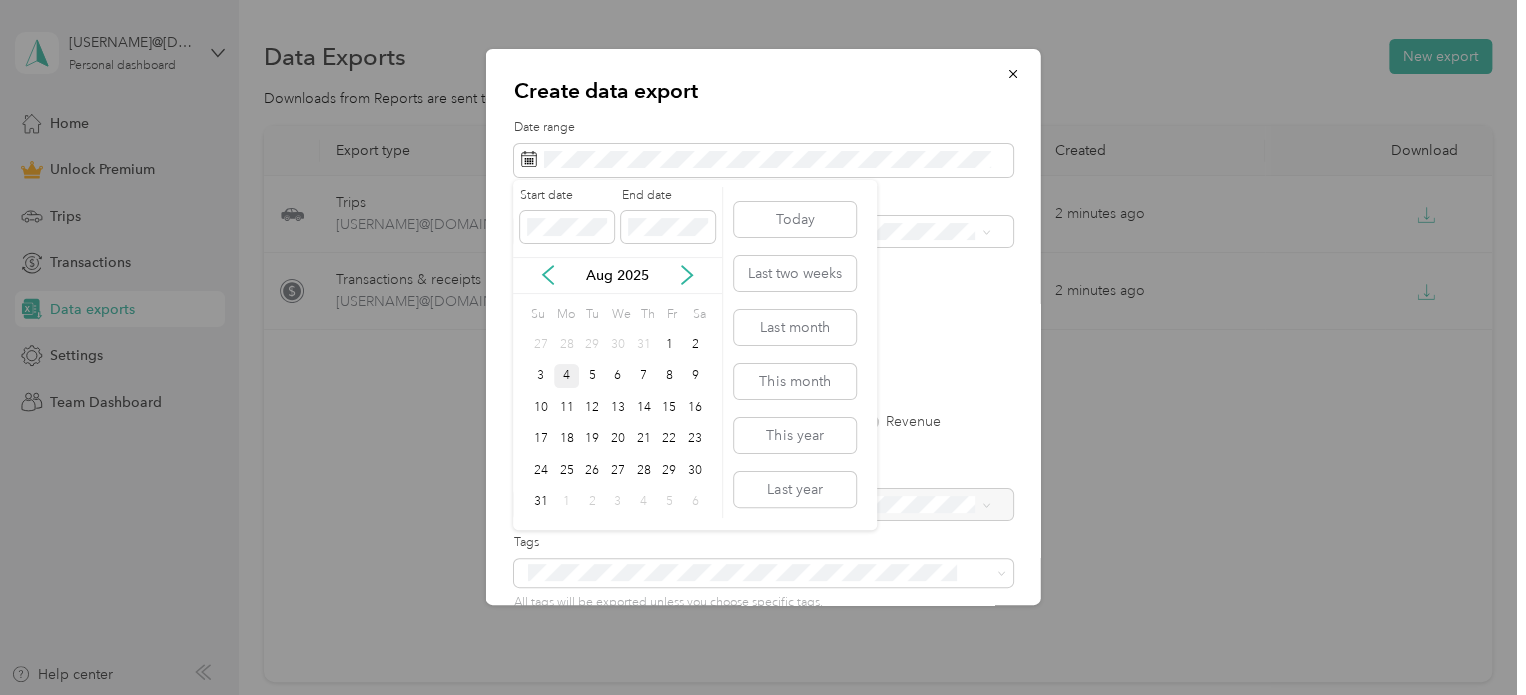 click on "4" at bounding box center (567, 376) 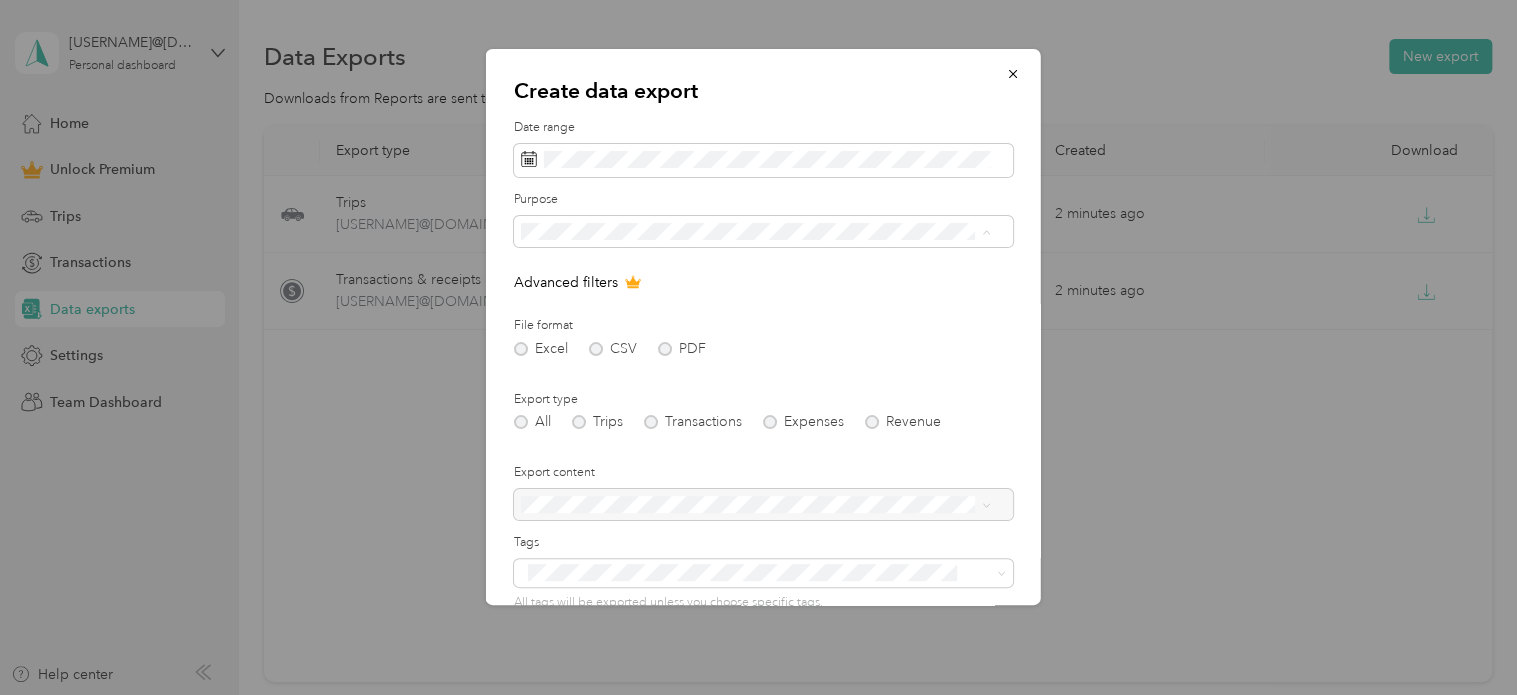click on "Work" at bounding box center [755, 302] 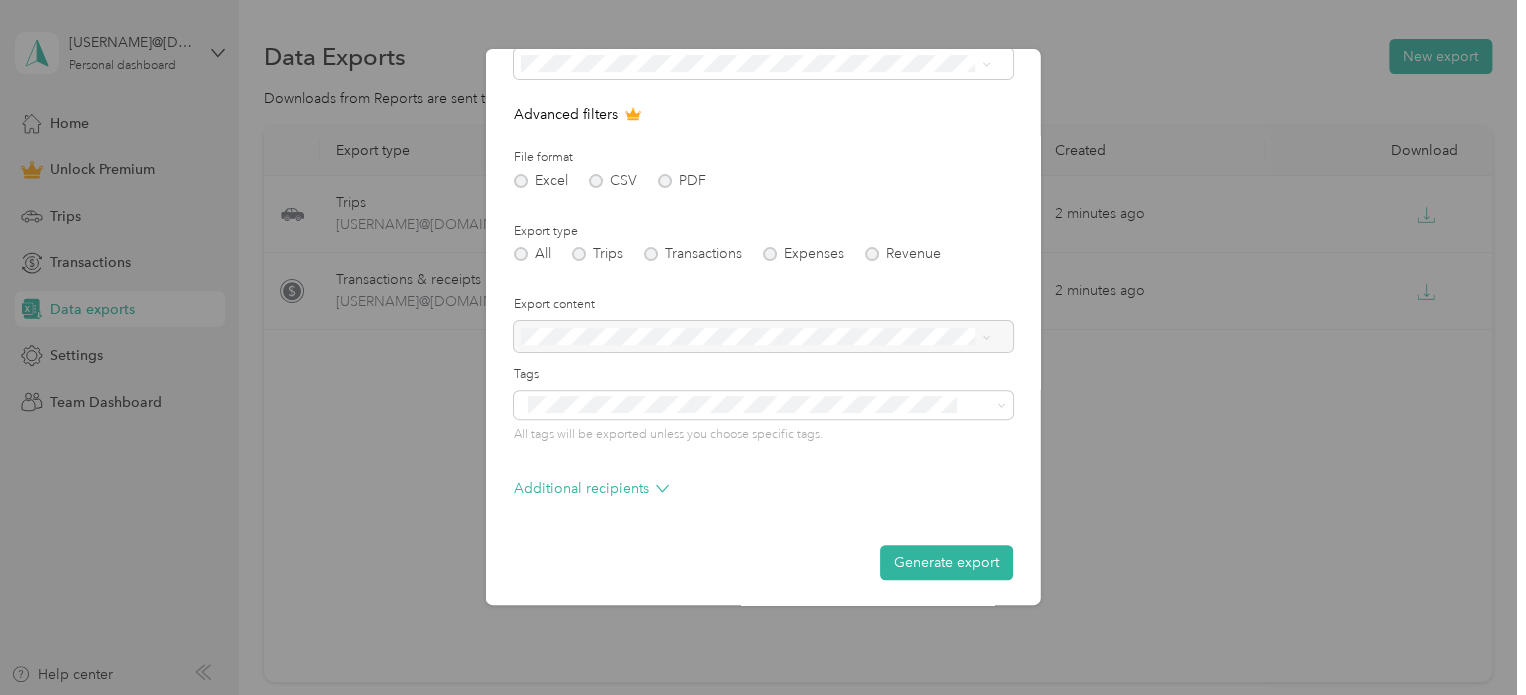 scroll, scrollTop: 171, scrollLeft: 0, axis: vertical 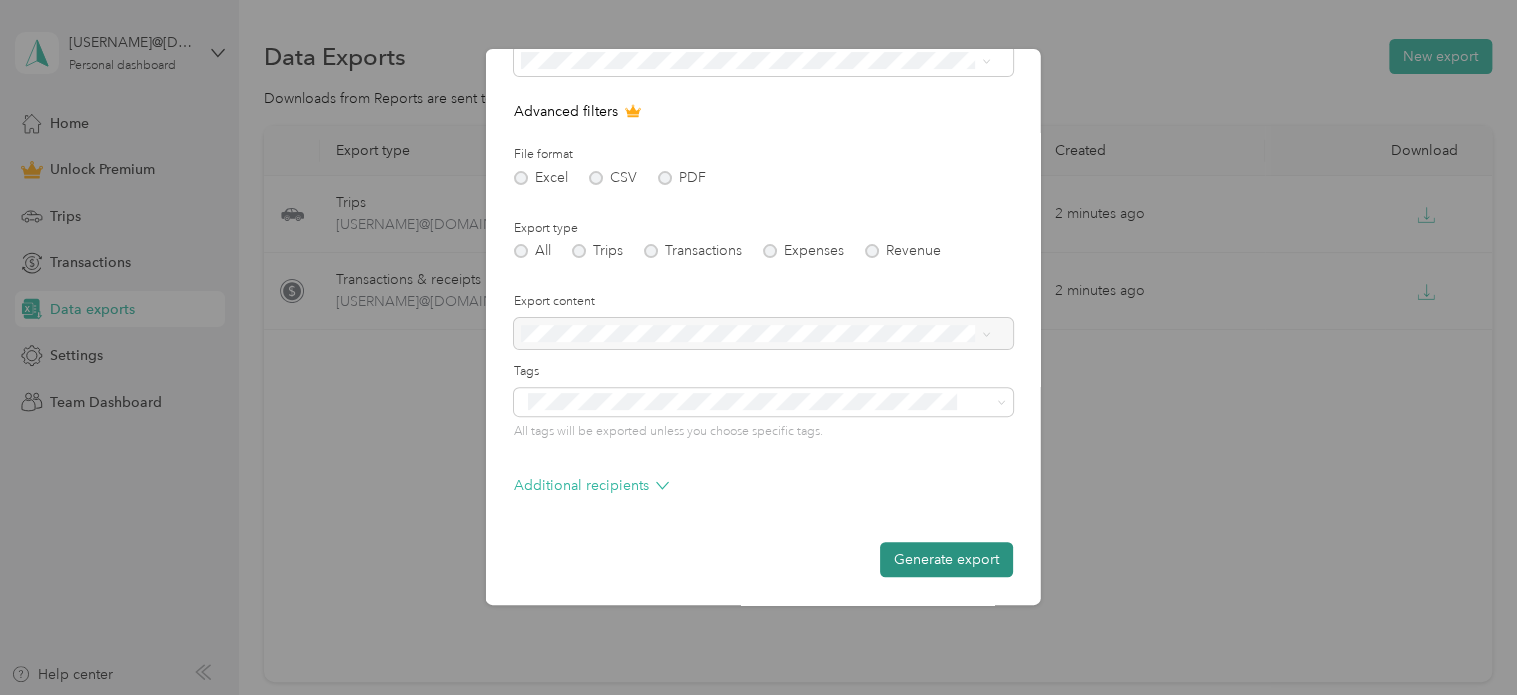 click on "Generate export" at bounding box center [946, 559] 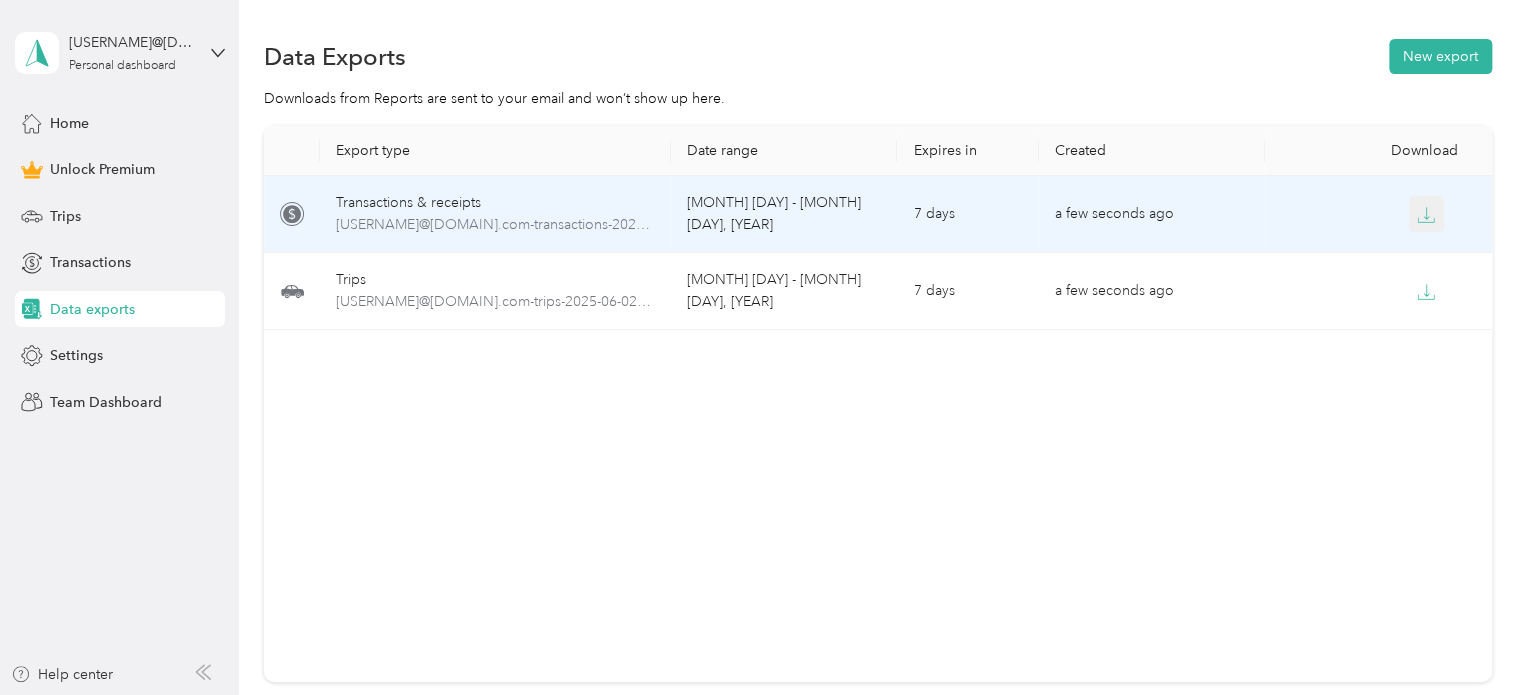 click 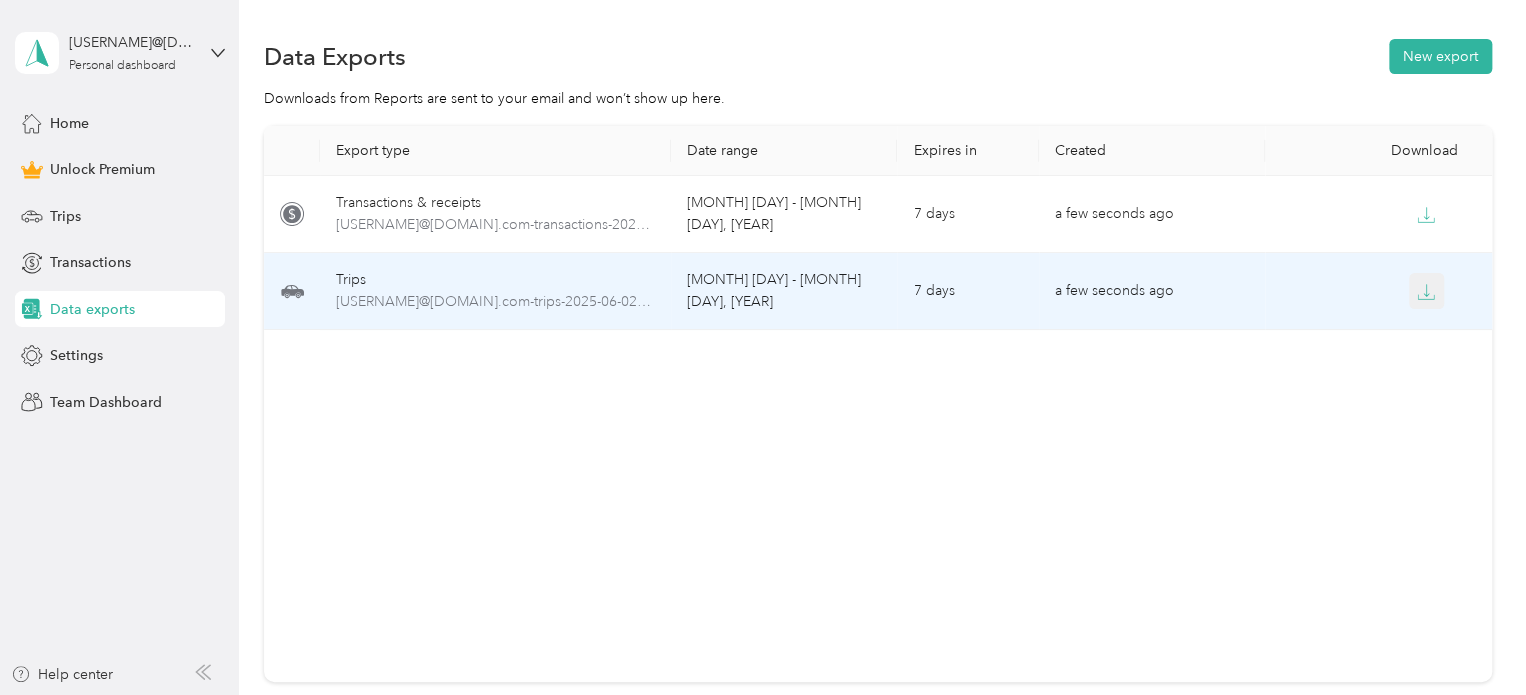 click 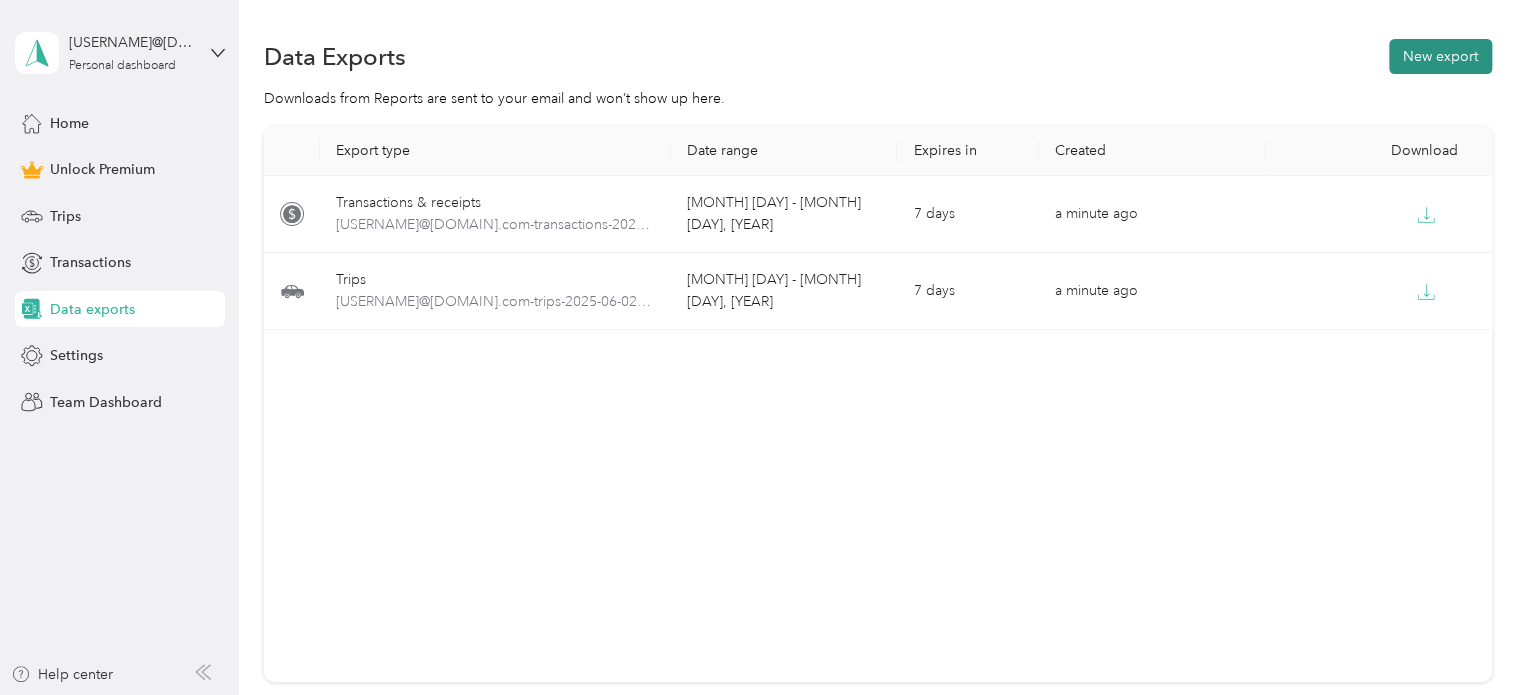 click on "New export" at bounding box center (1440, 56) 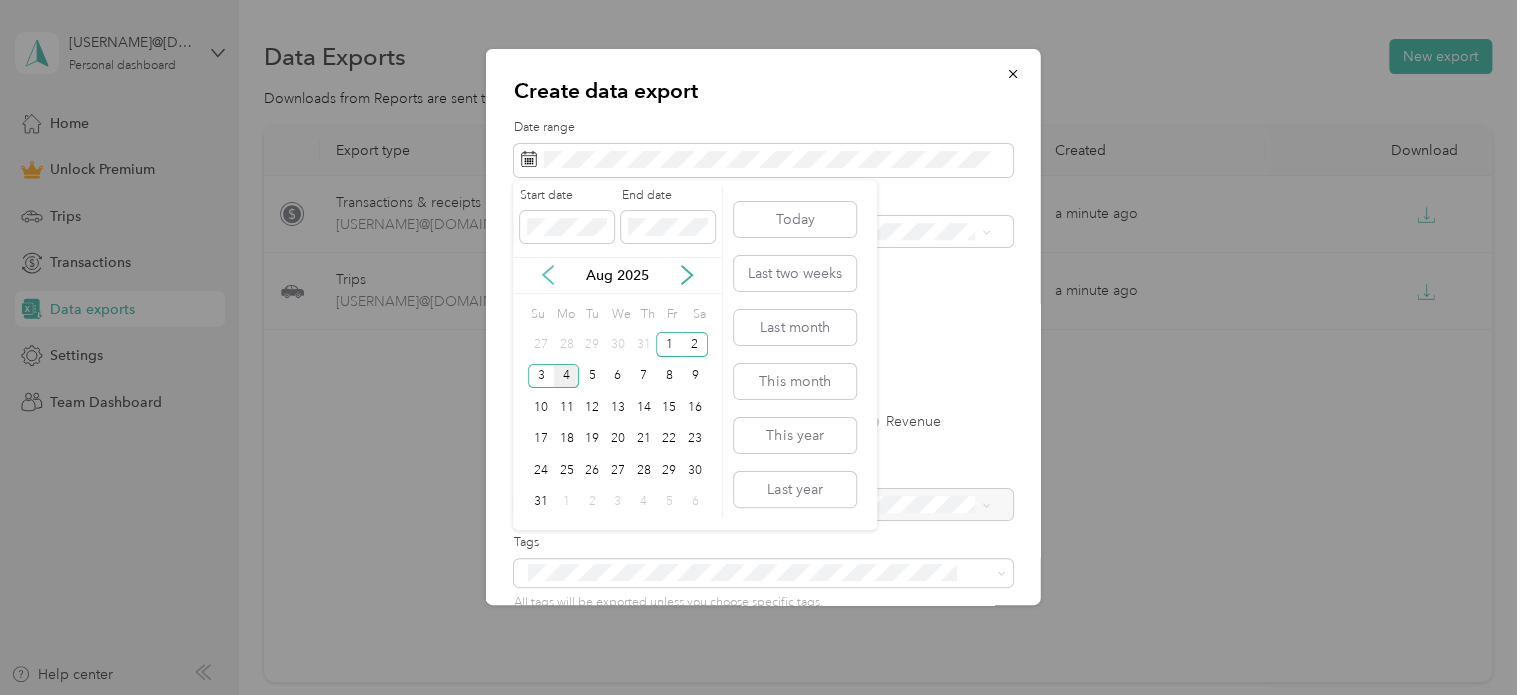 click 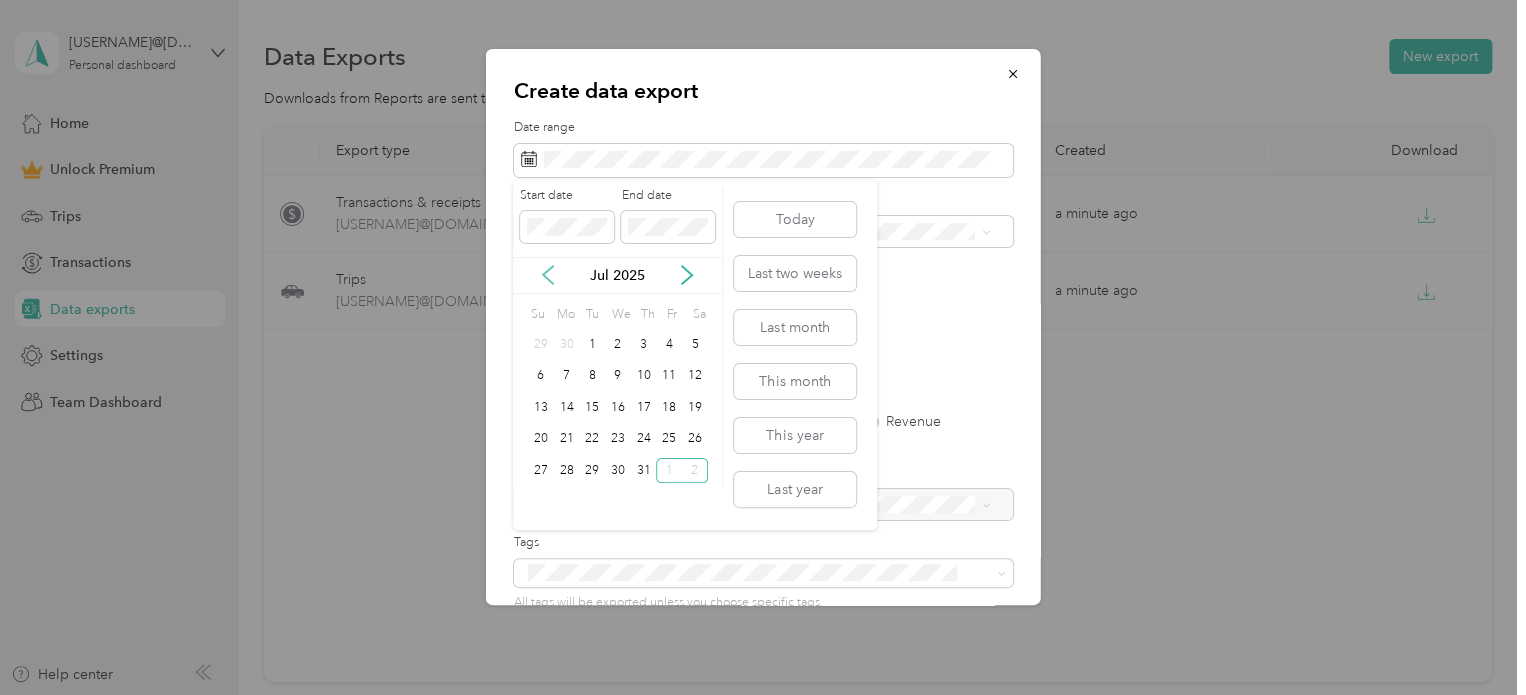 click 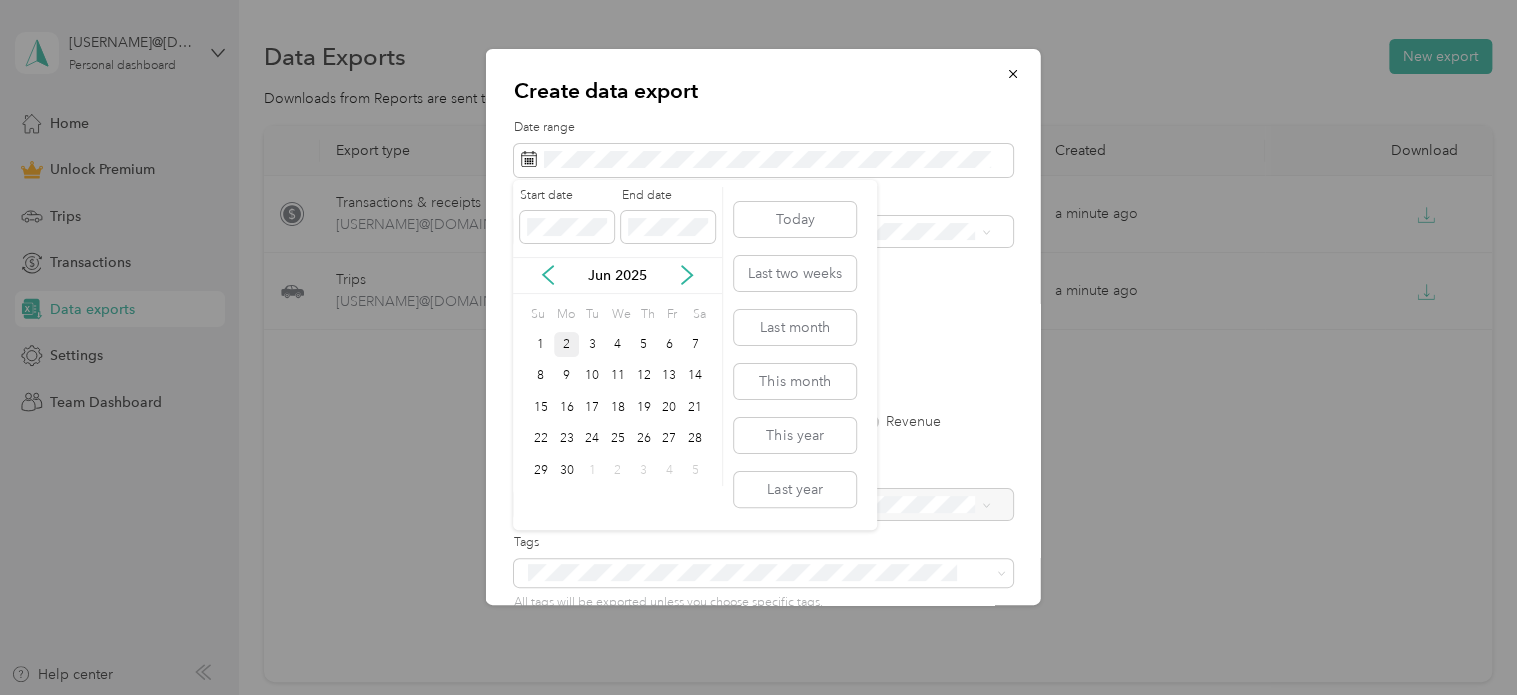 click on "2" at bounding box center [567, 344] 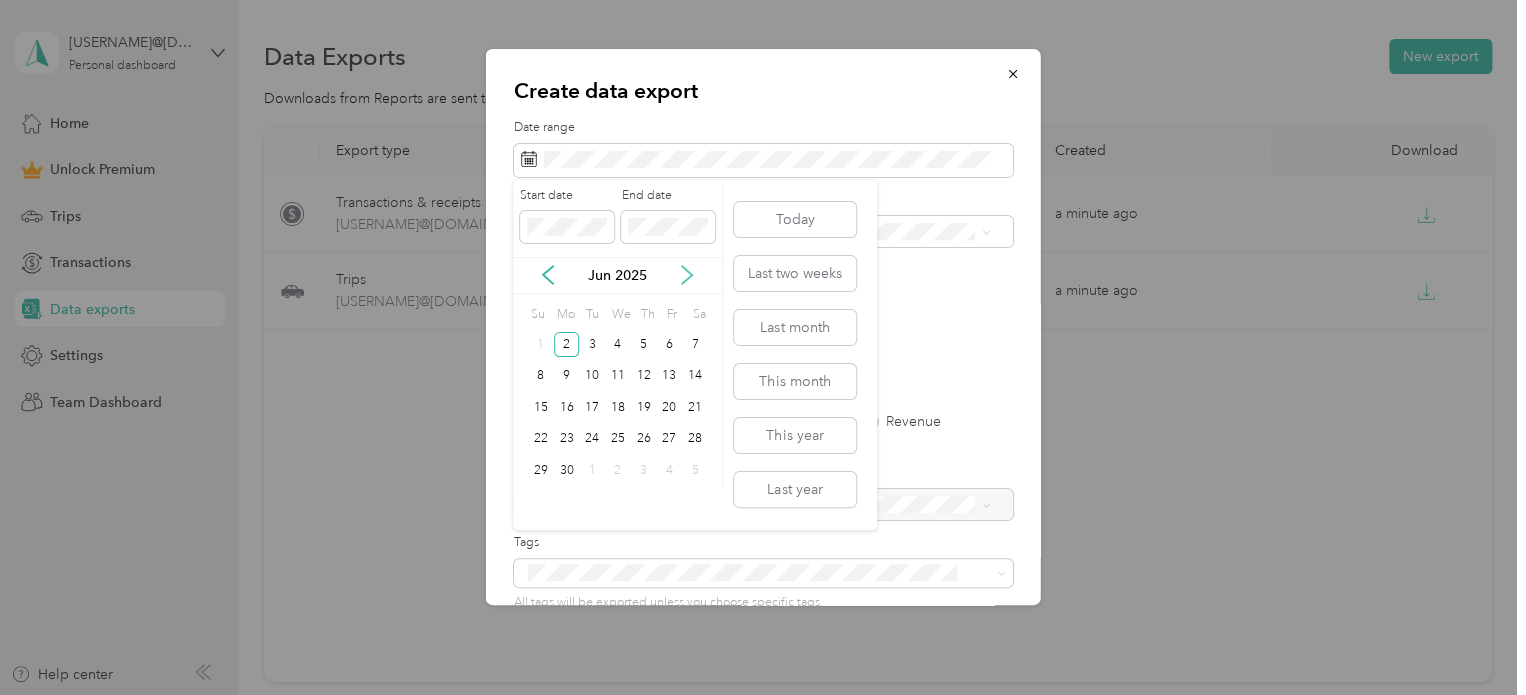 click 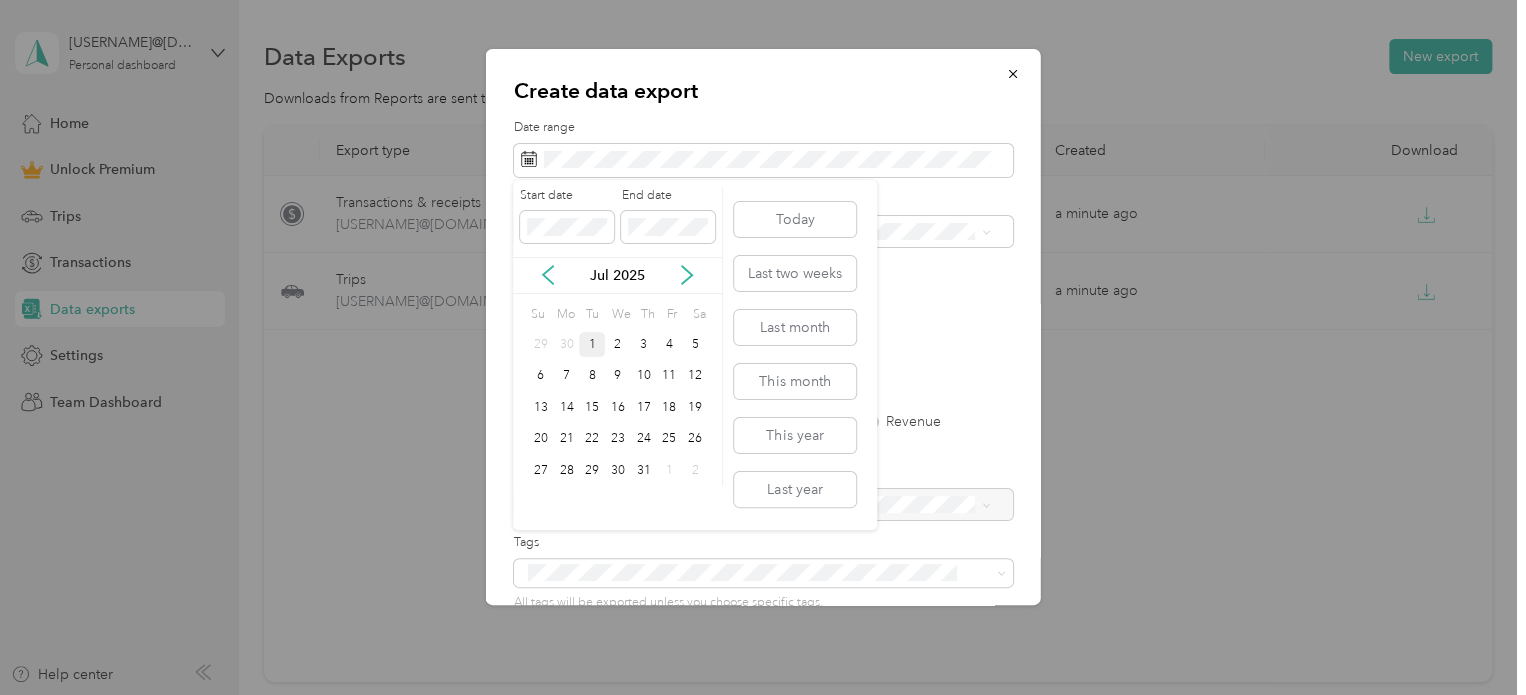 click on "1" at bounding box center [592, 344] 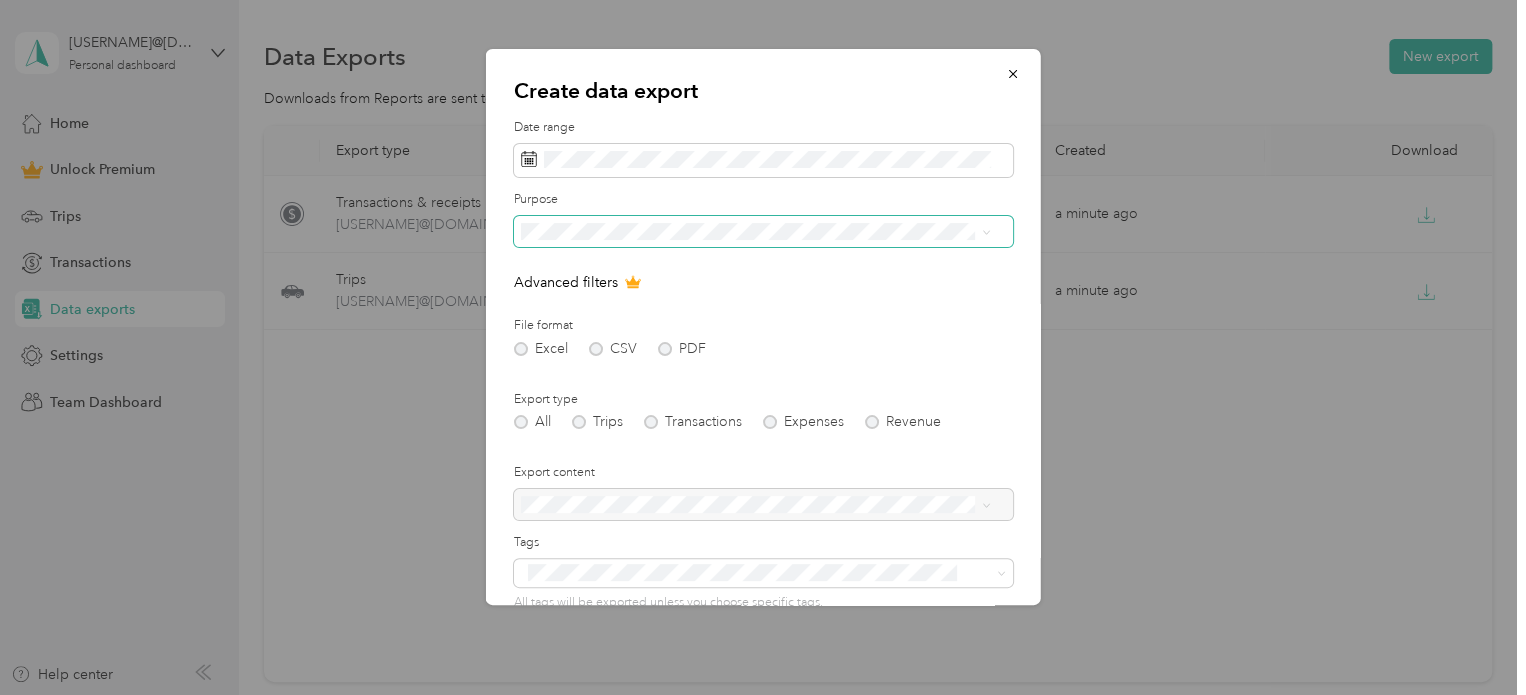 click at bounding box center [763, 232] 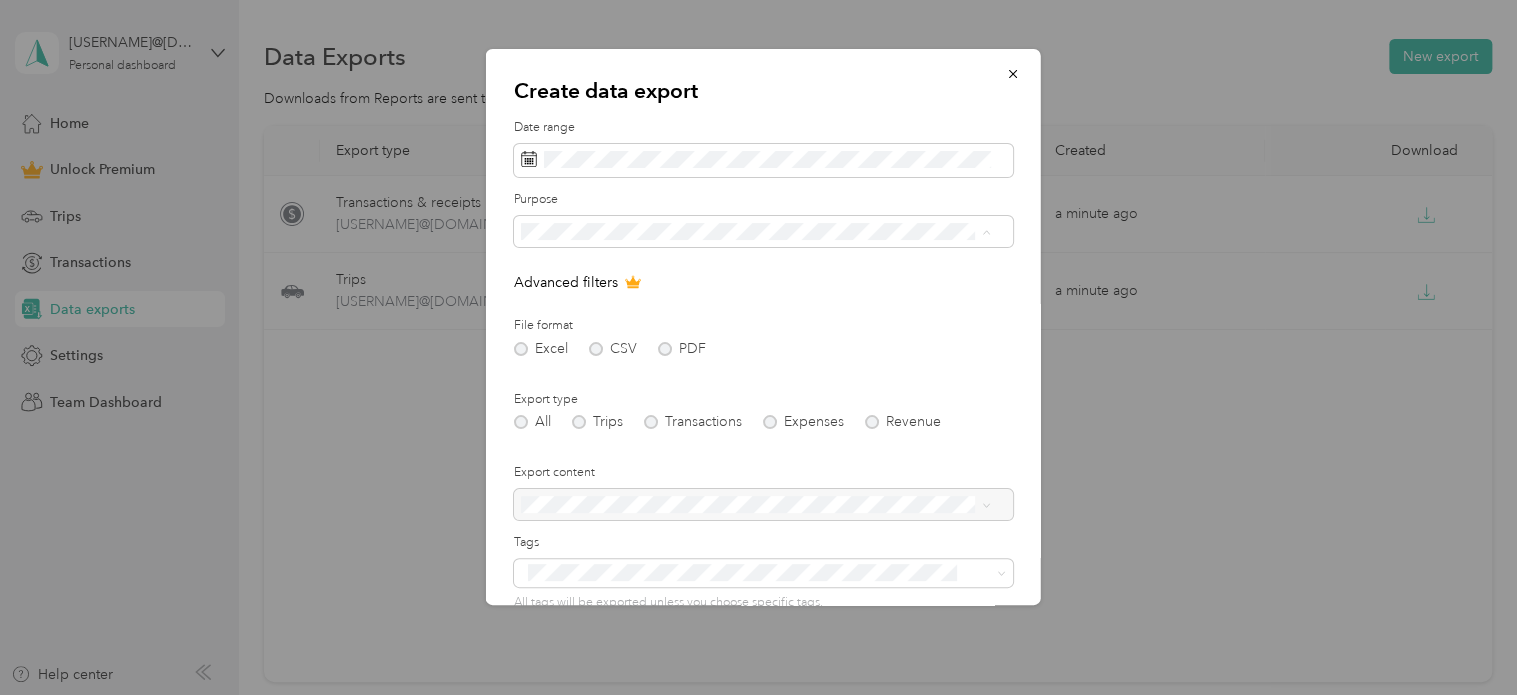 click on "All Work Personal Other Charity Medical Moving Commute" at bounding box center (755, 390) 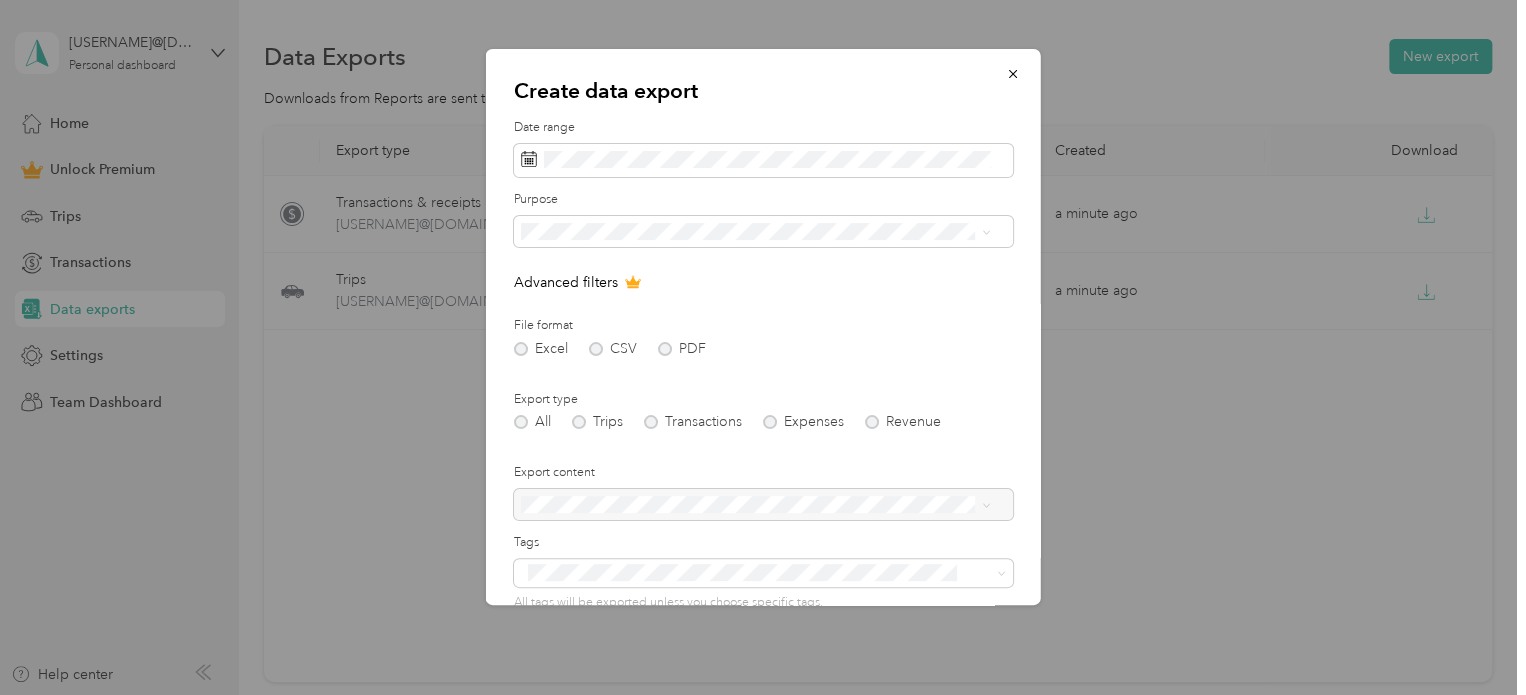 scroll, scrollTop: 171, scrollLeft: 0, axis: vertical 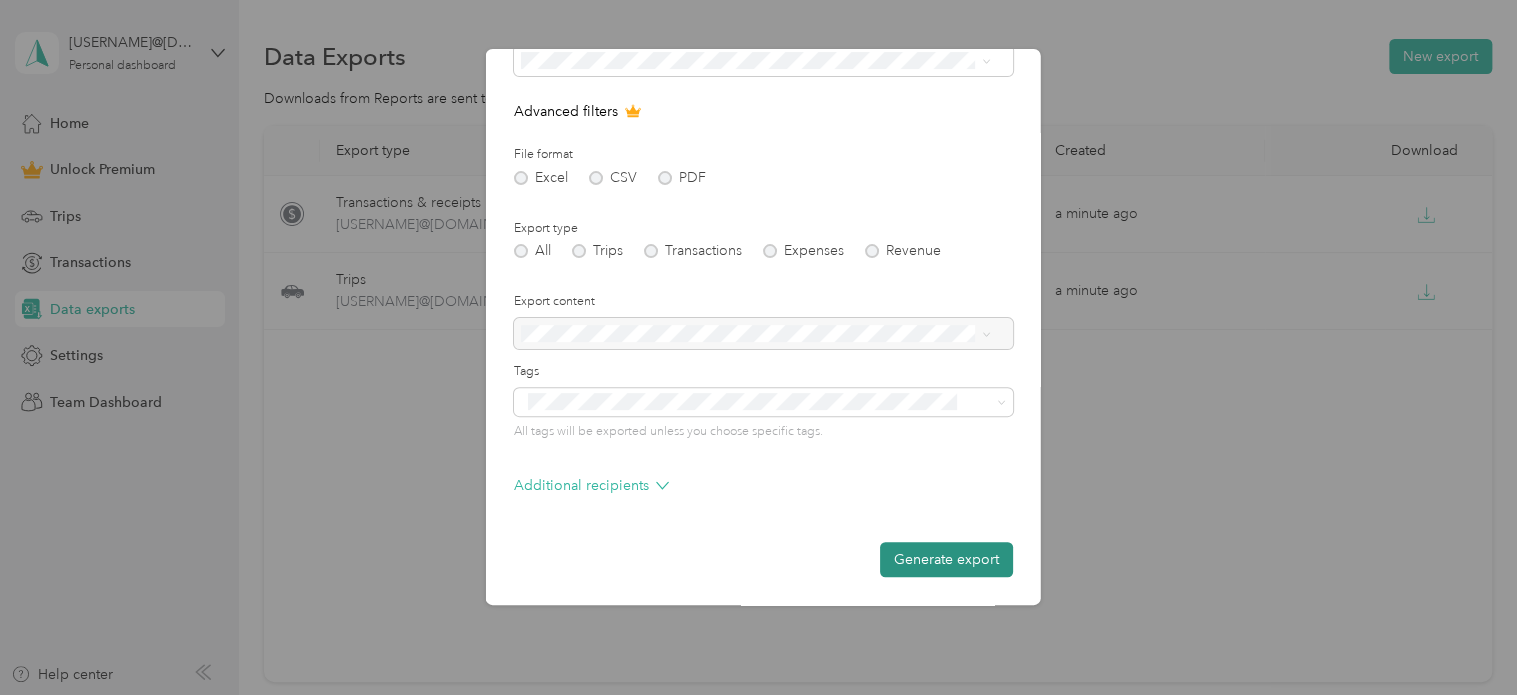 click on "Generate export" at bounding box center [946, 559] 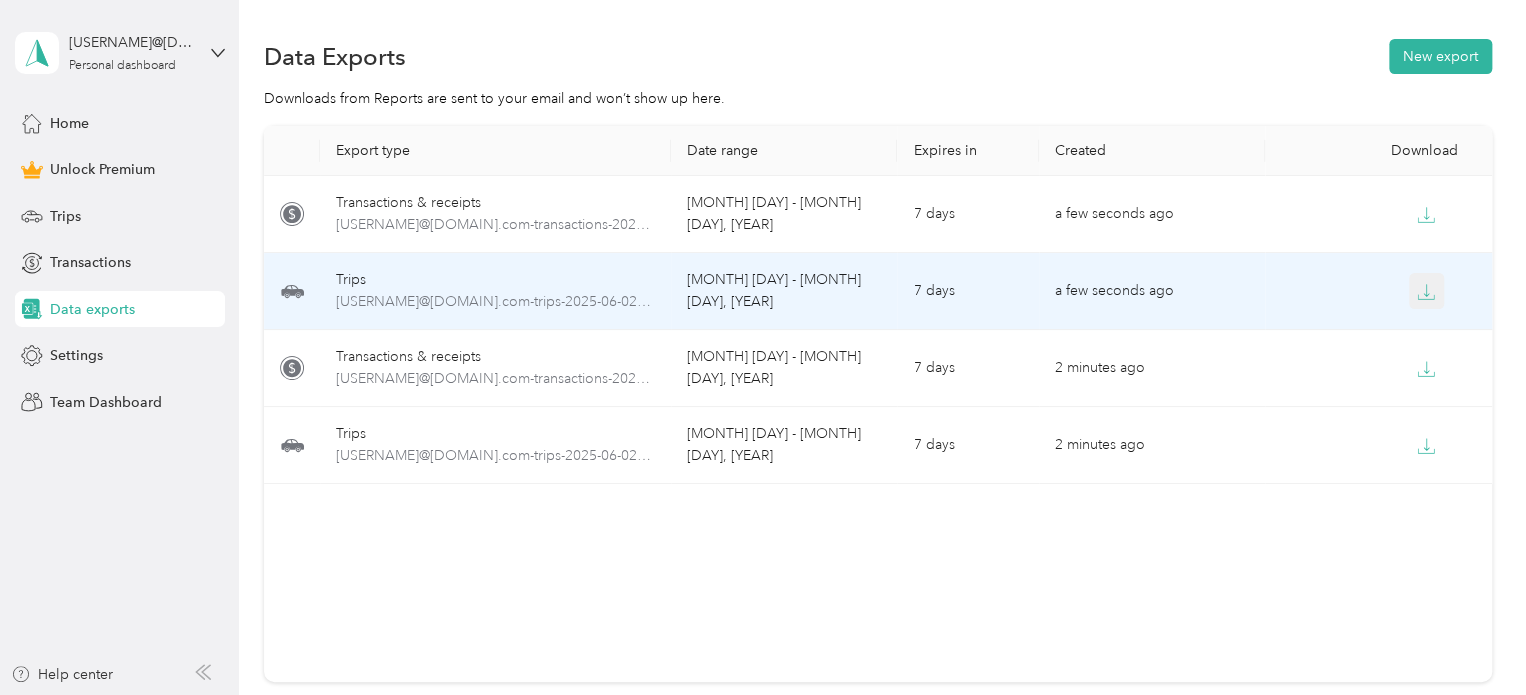 click 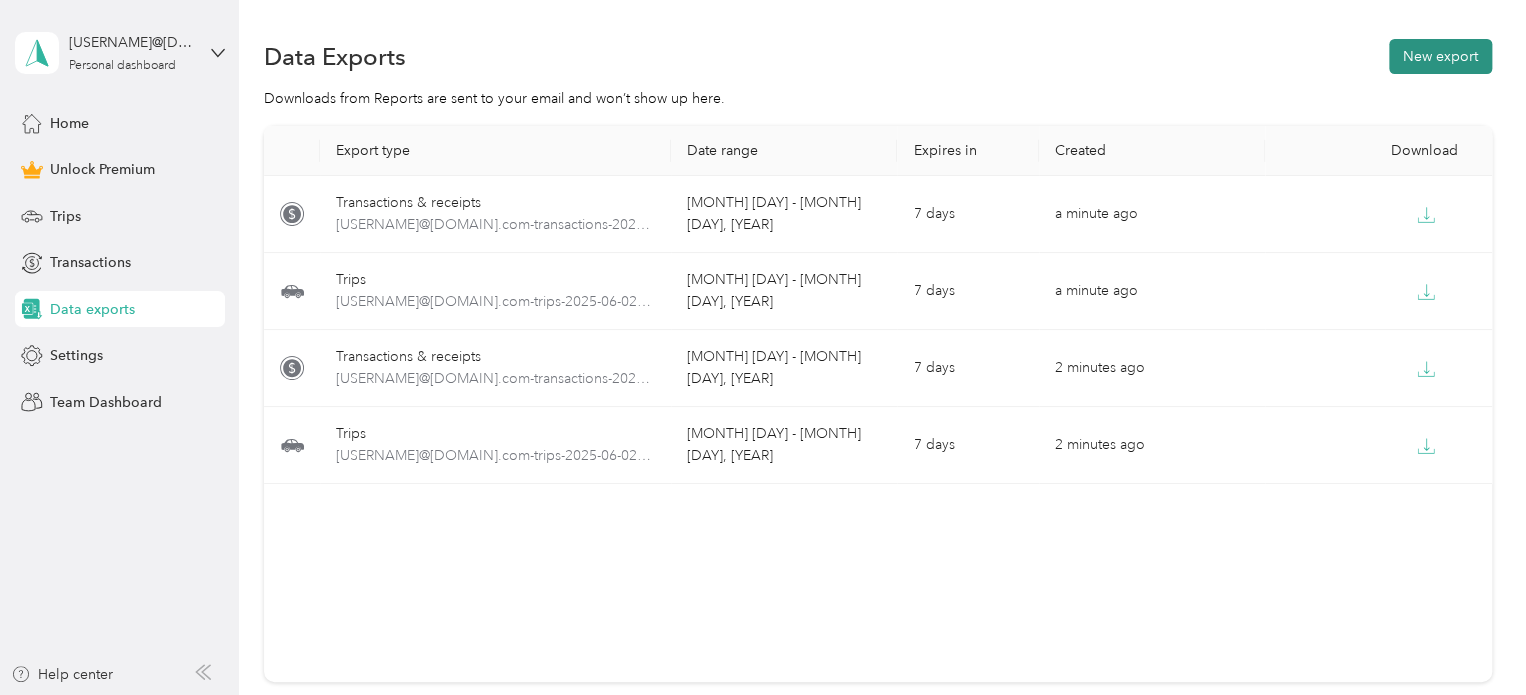 click on "New export" at bounding box center [1440, 56] 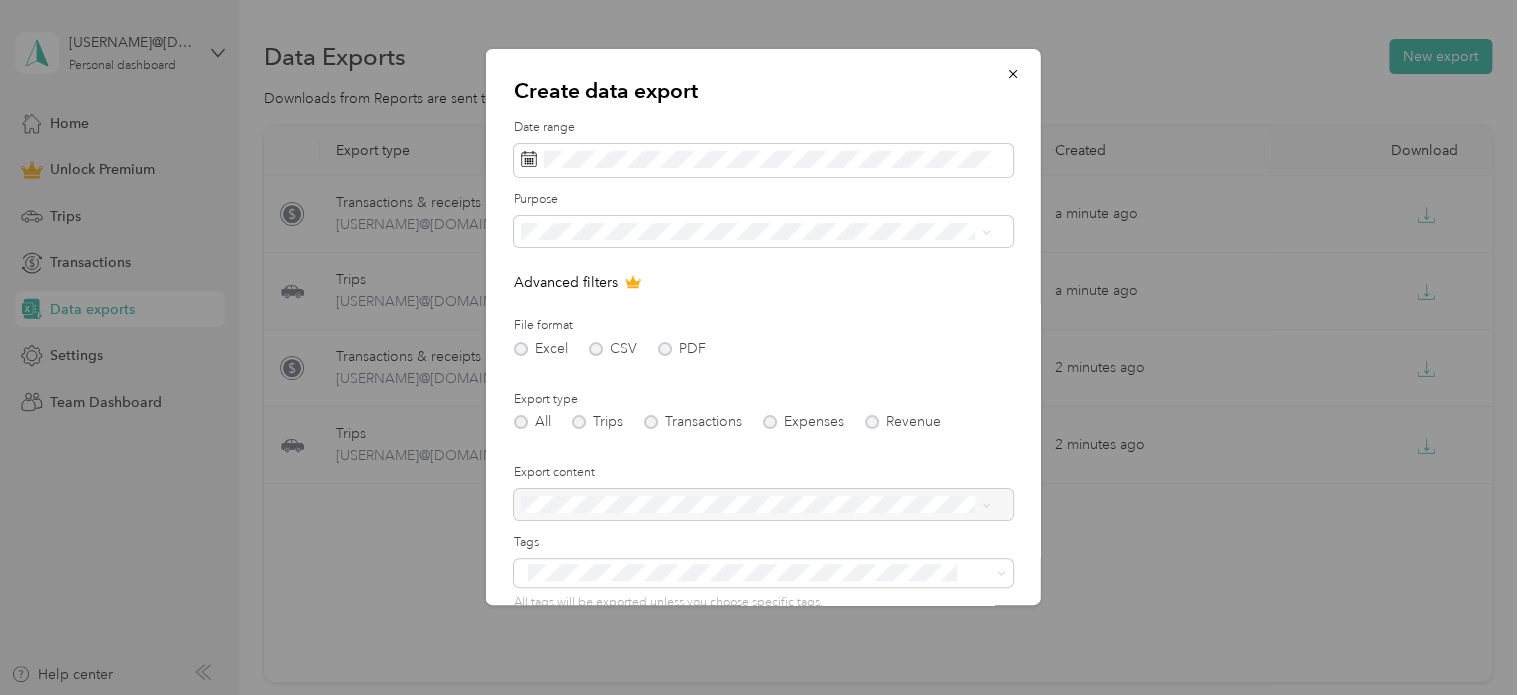 click on "Work" at bounding box center (755, 300) 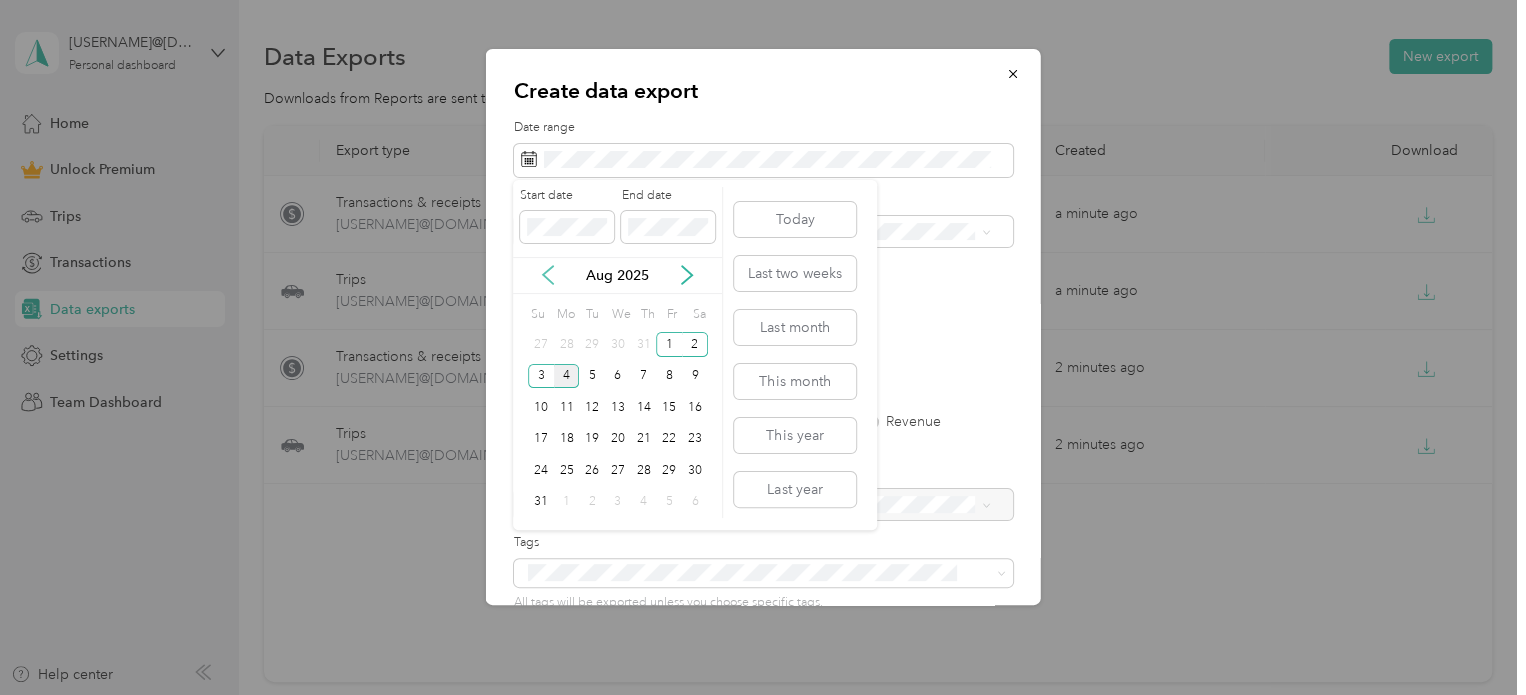 click 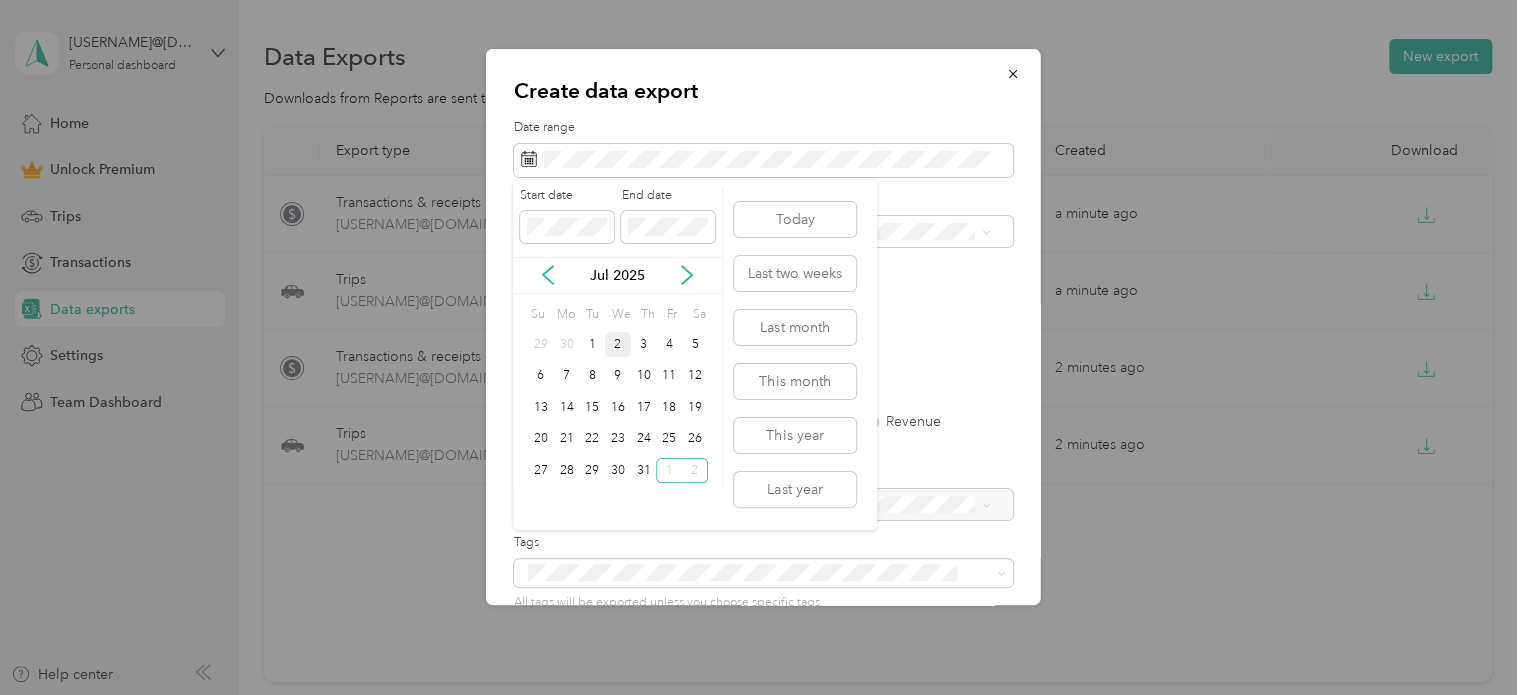 click on "2" at bounding box center [618, 344] 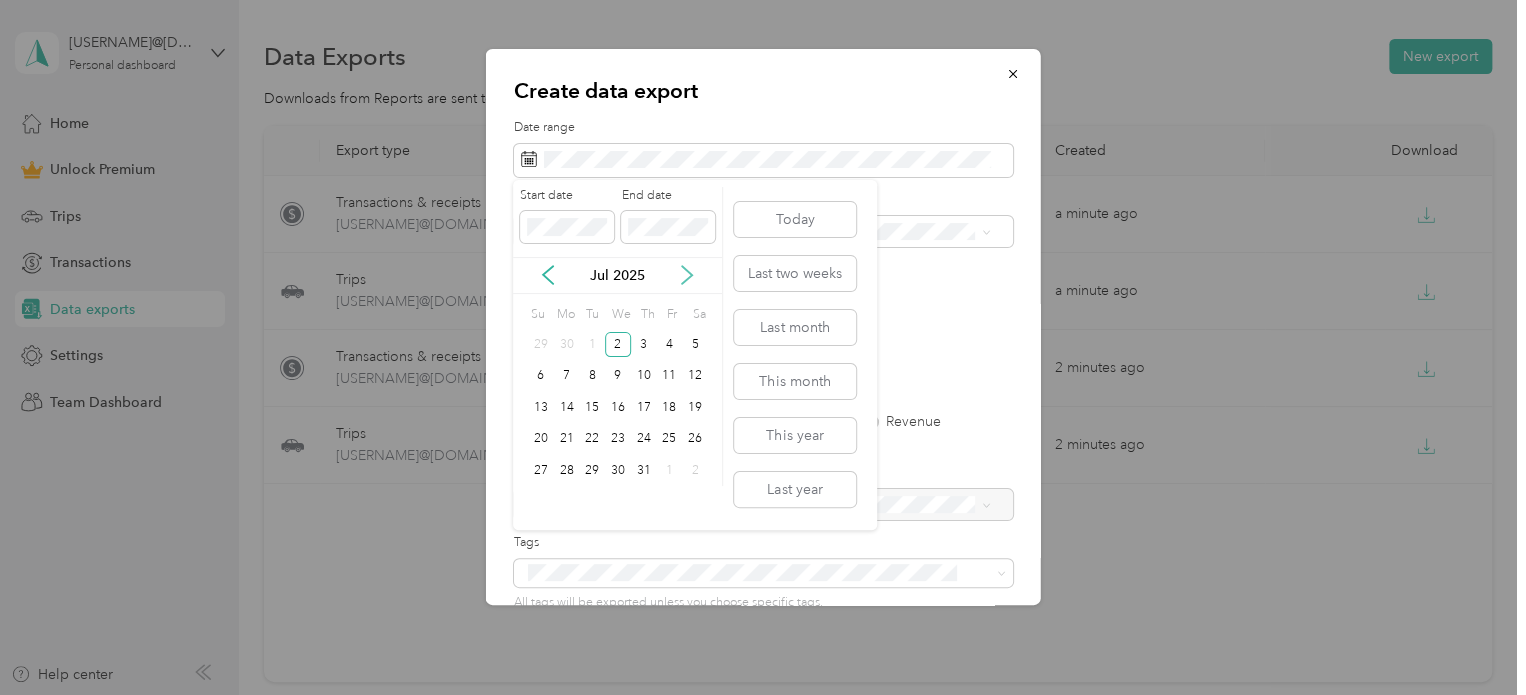click 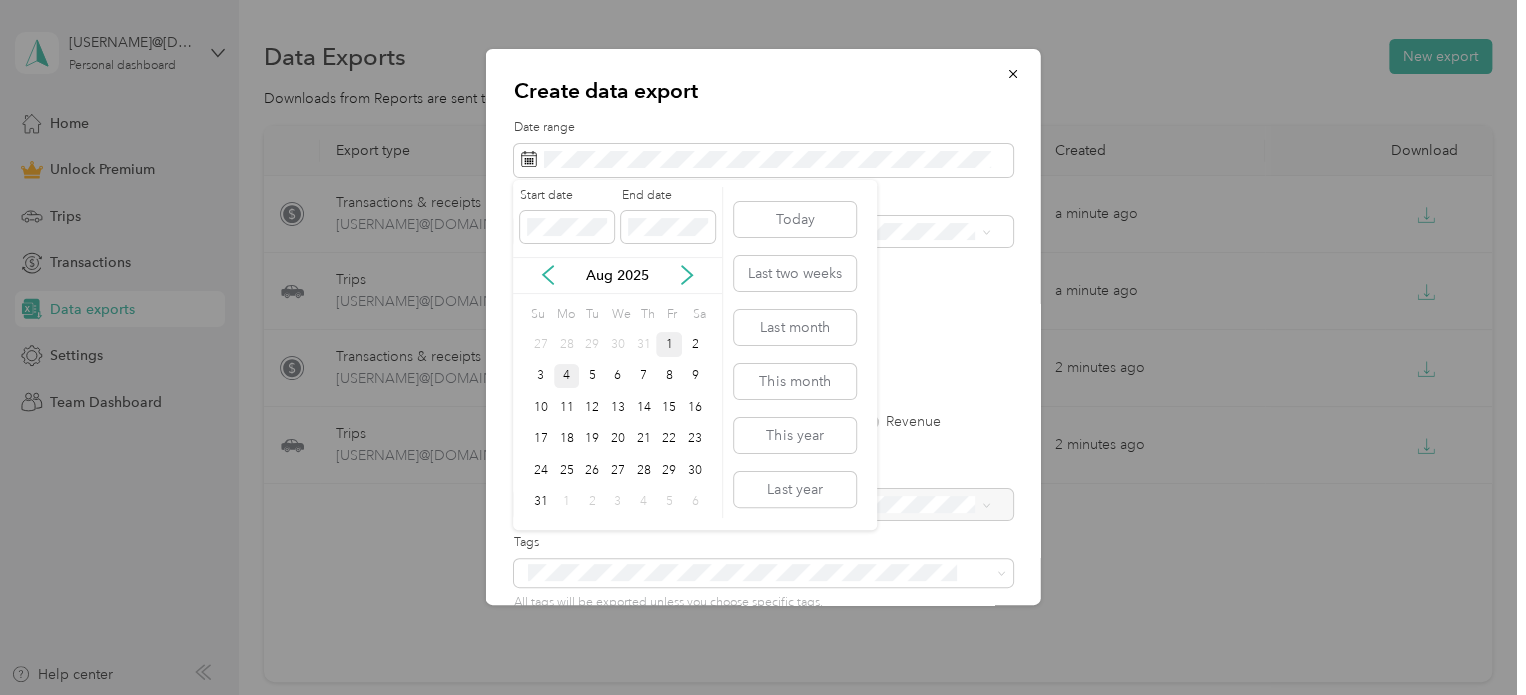 click on "1" at bounding box center [669, 344] 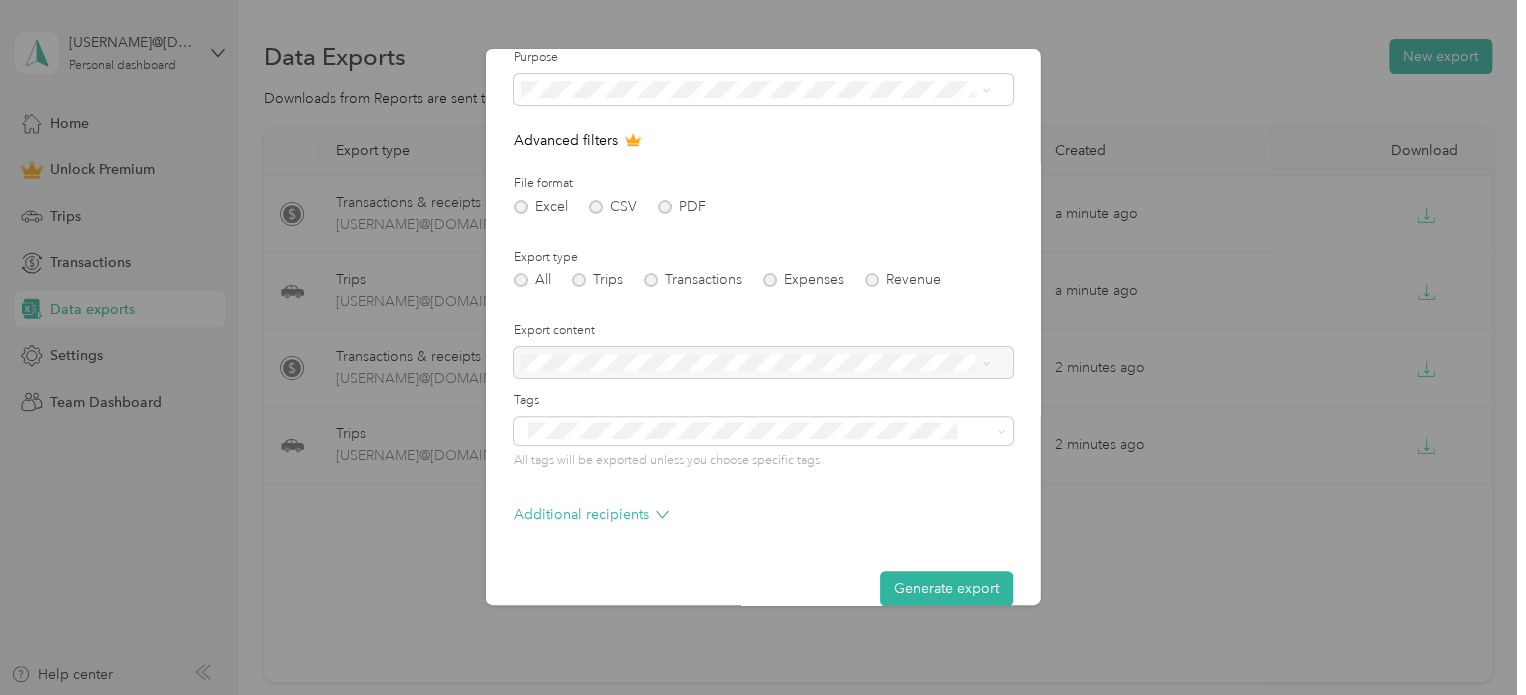 scroll, scrollTop: 143, scrollLeft: 0, axis: vertical 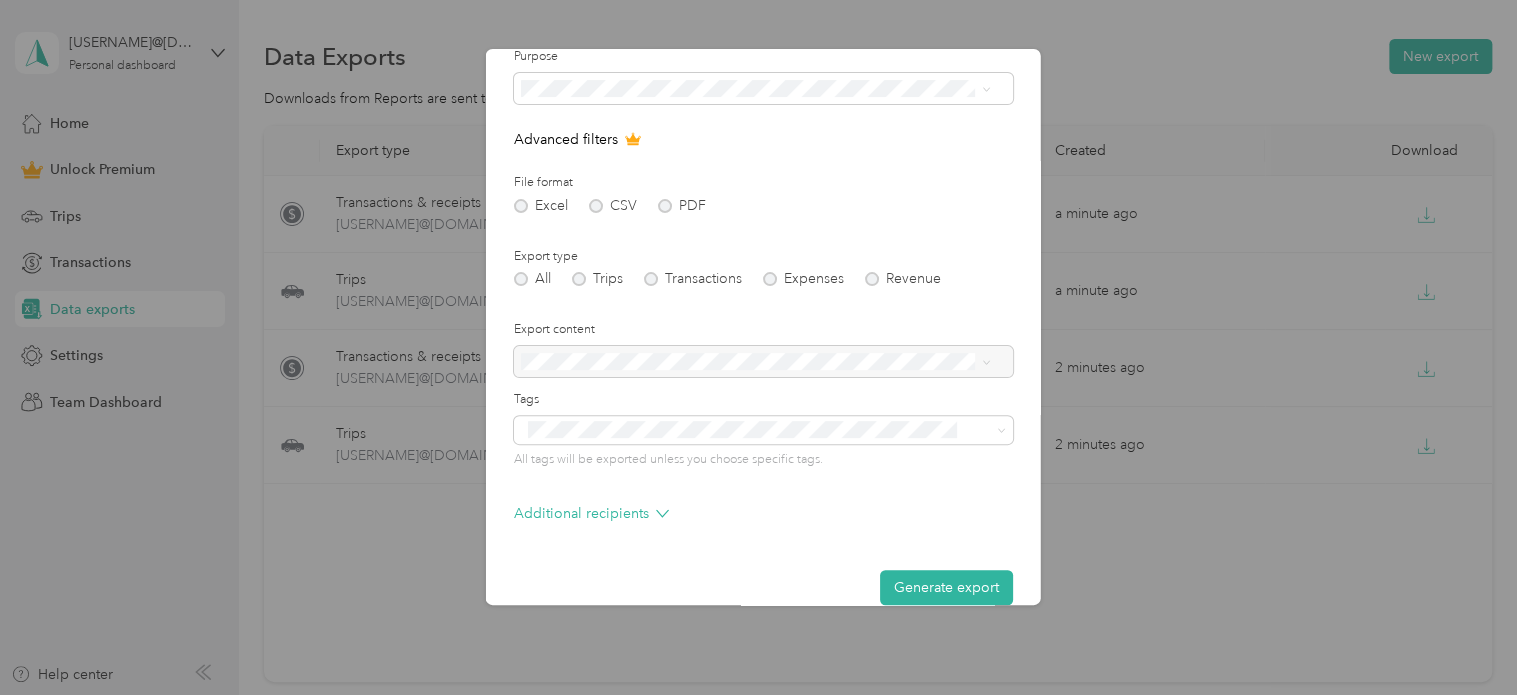 click at bounding box center (763, 362) 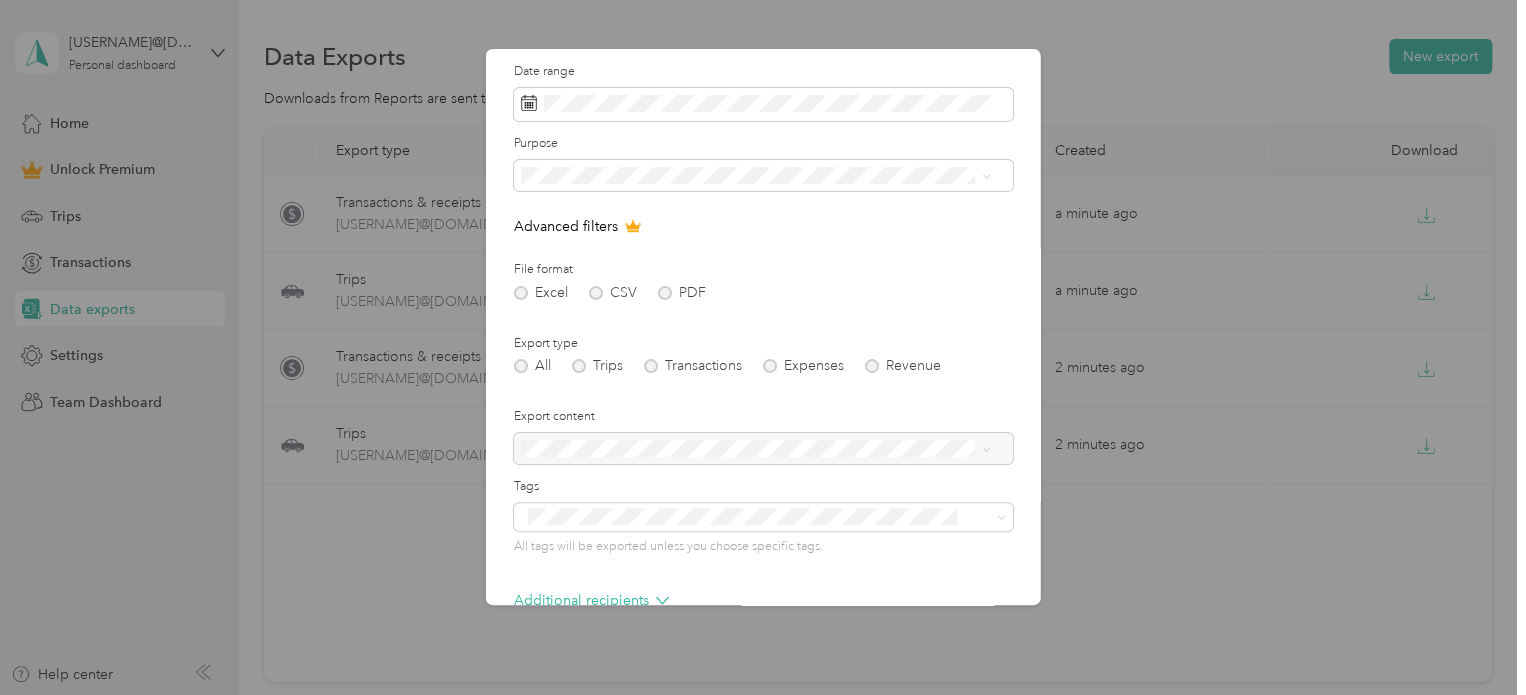 scroll, scrollTop: 171, scrollLeft: 0, axis: vertical 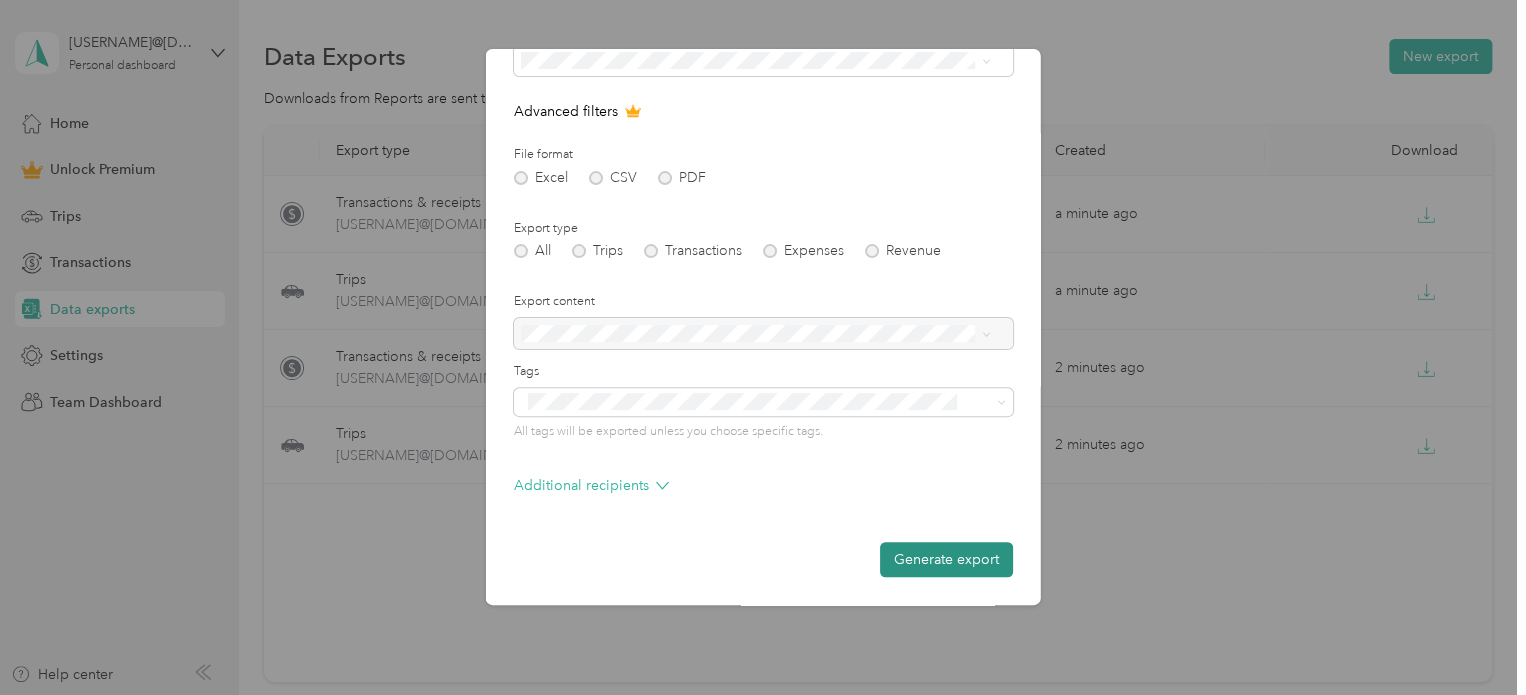 click on "Generate export" at bounding box center (946, 559) 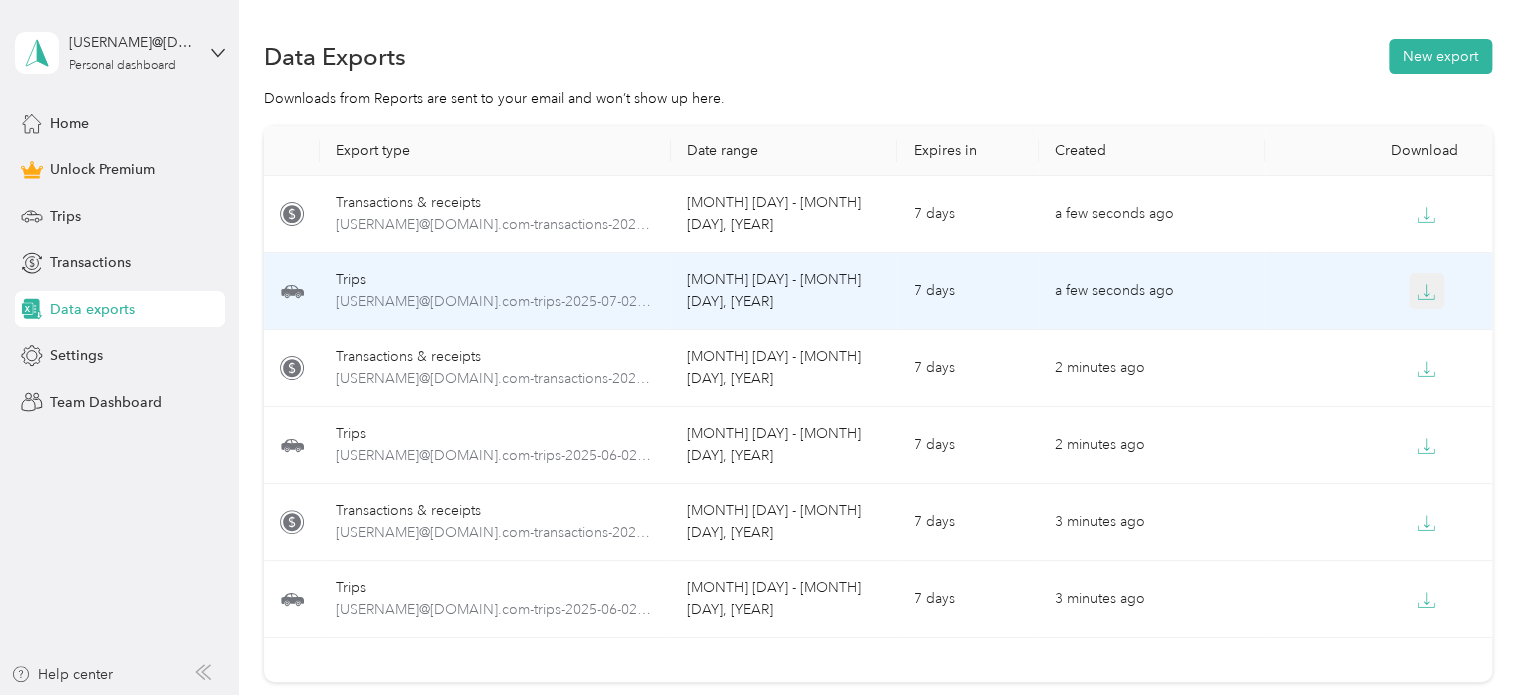 click at bounding box center [1427, 291] 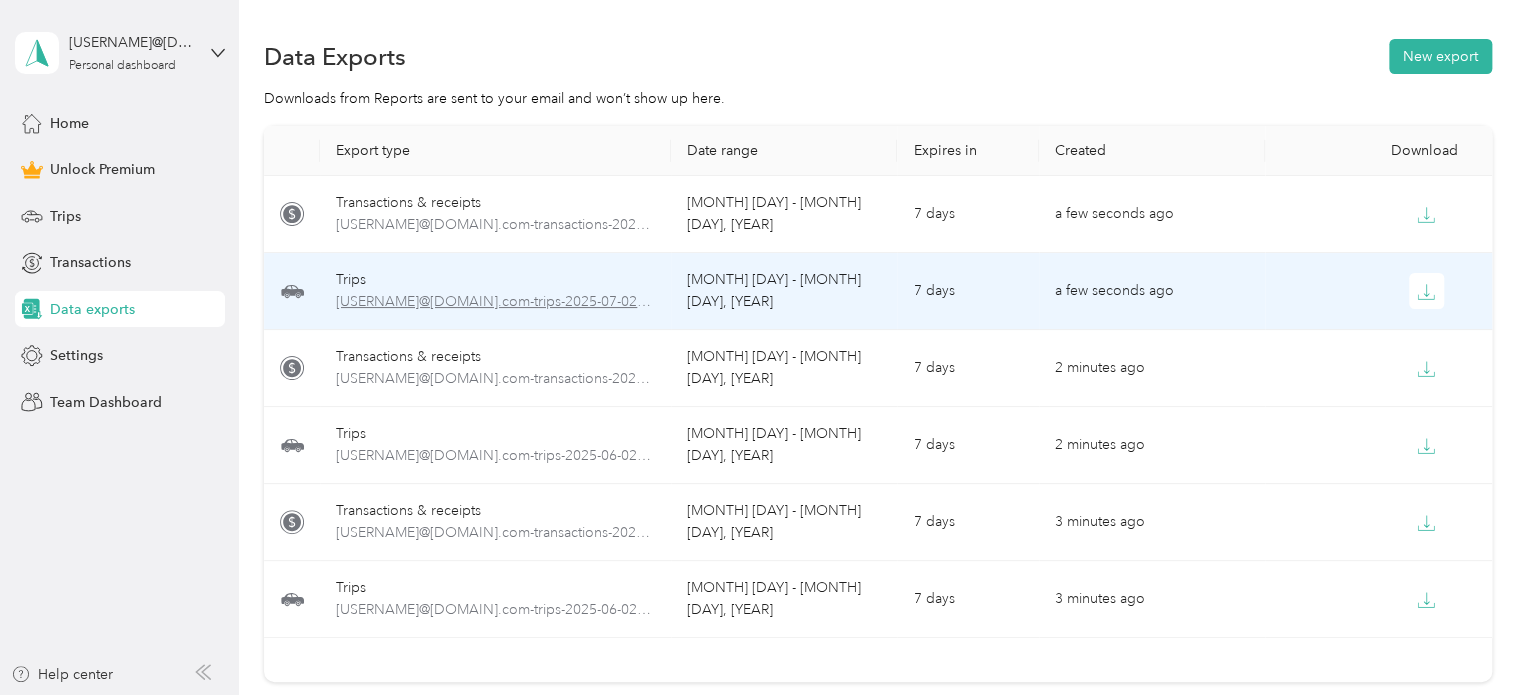 click on "[USERNAME]@[DOMAIN].com-trips-2025-07-02-2025-08-01.xlsx" at bounding box center [495, 302] 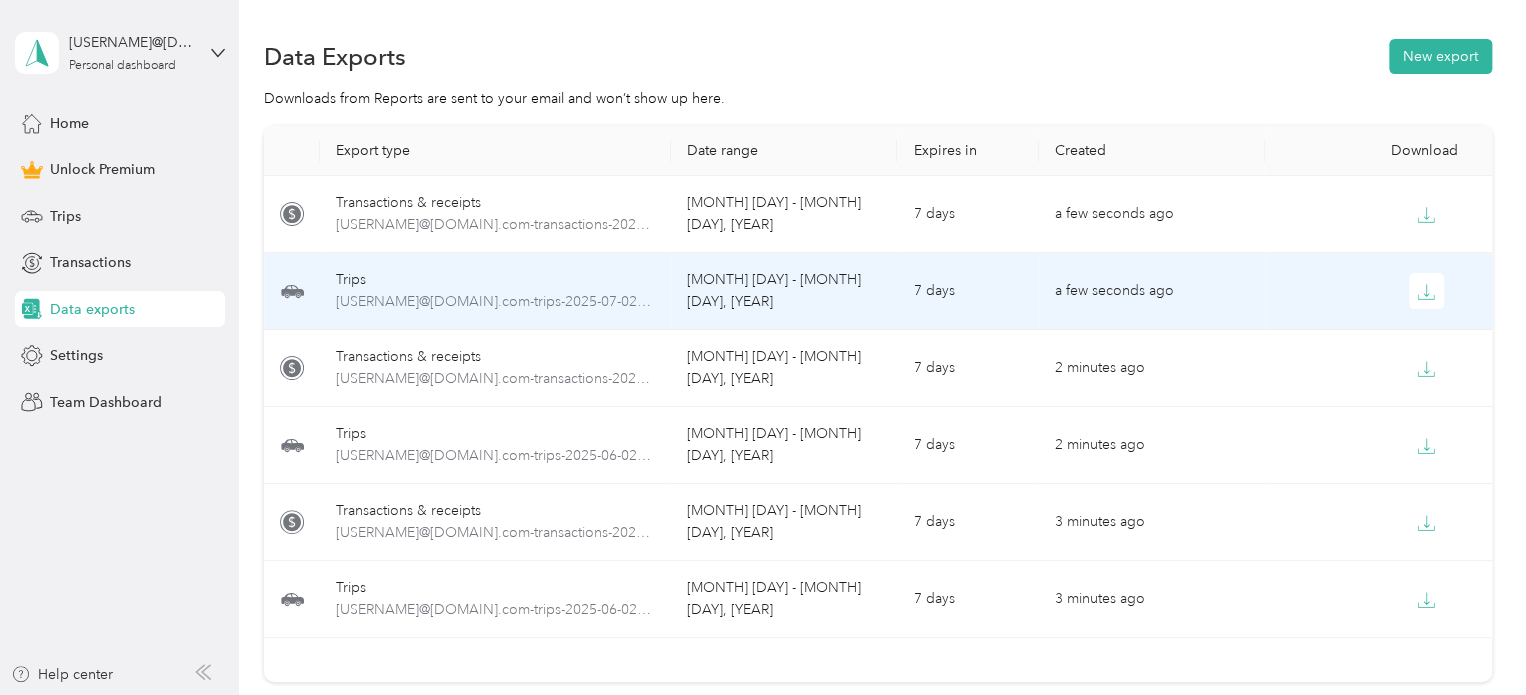 click on "Trips" at bounding box center (495, 280) 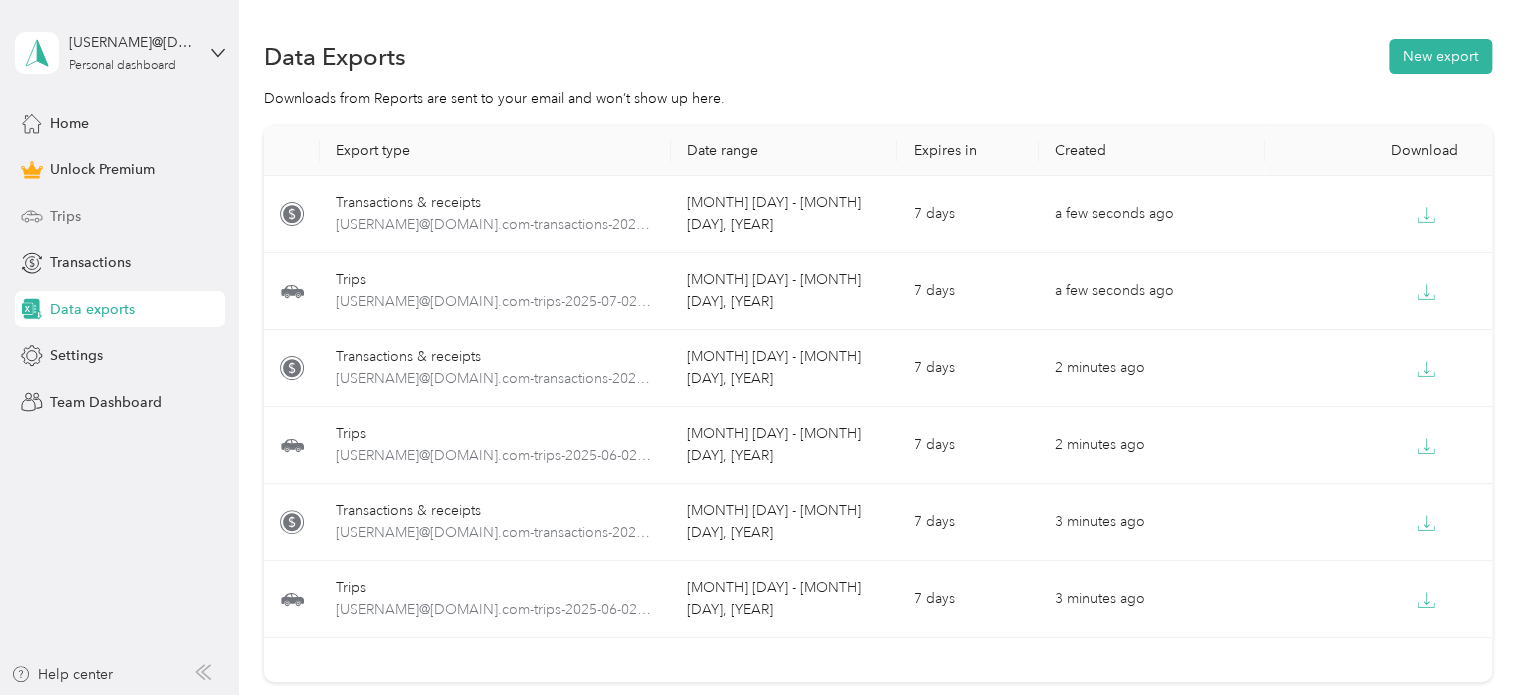 click on "Trips" at bounding box center [120, 216] 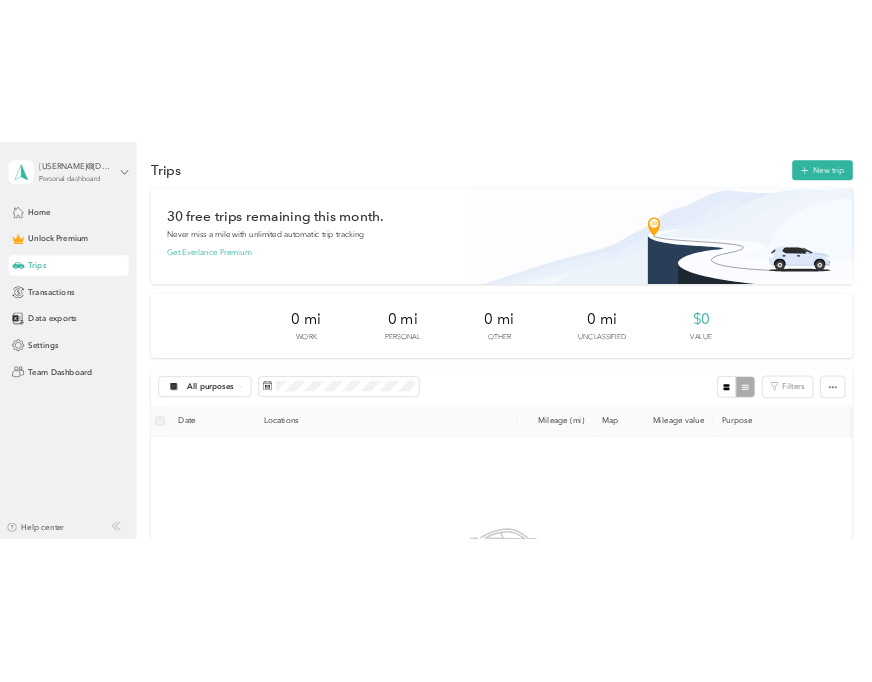 scroll, scrollTop: 8, scrollLeft: 0, axis: vertical 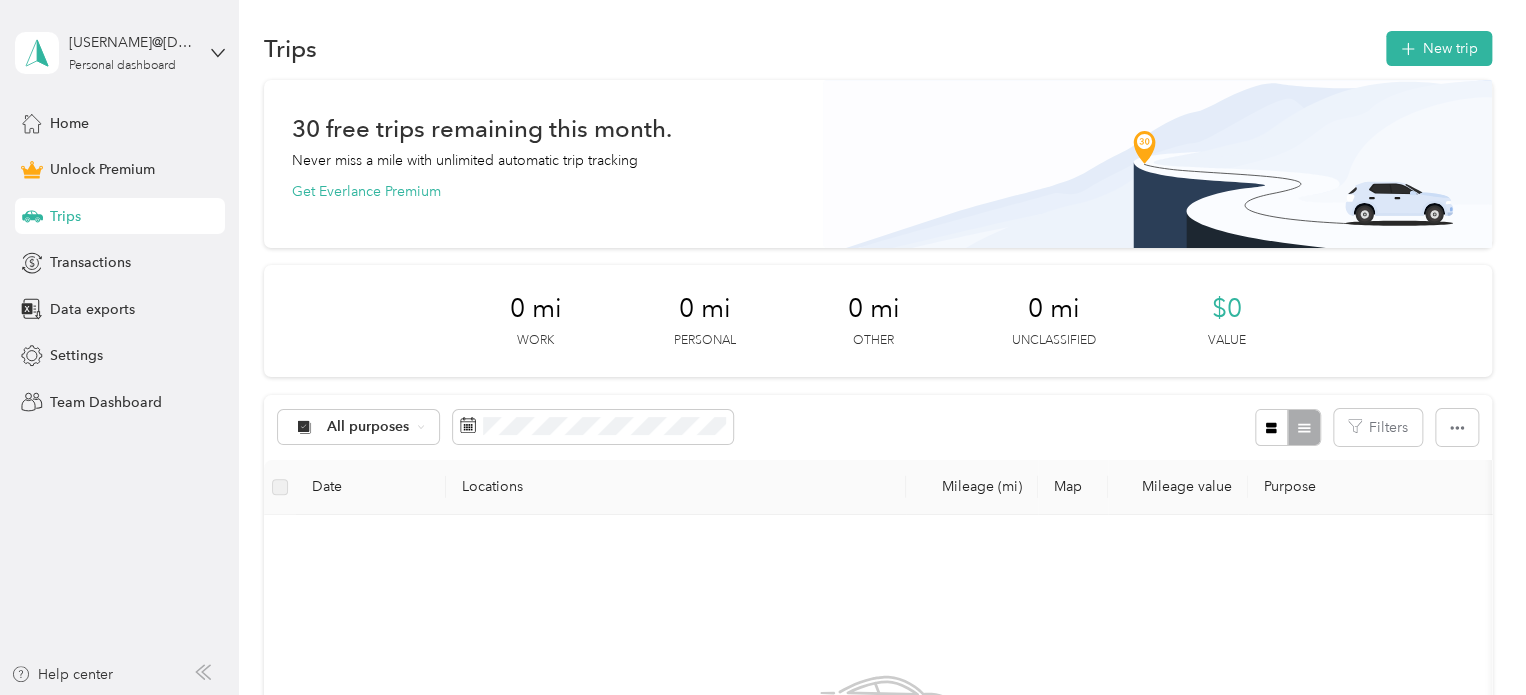 click on "Trips New trip" at bounding box center (878, 48) 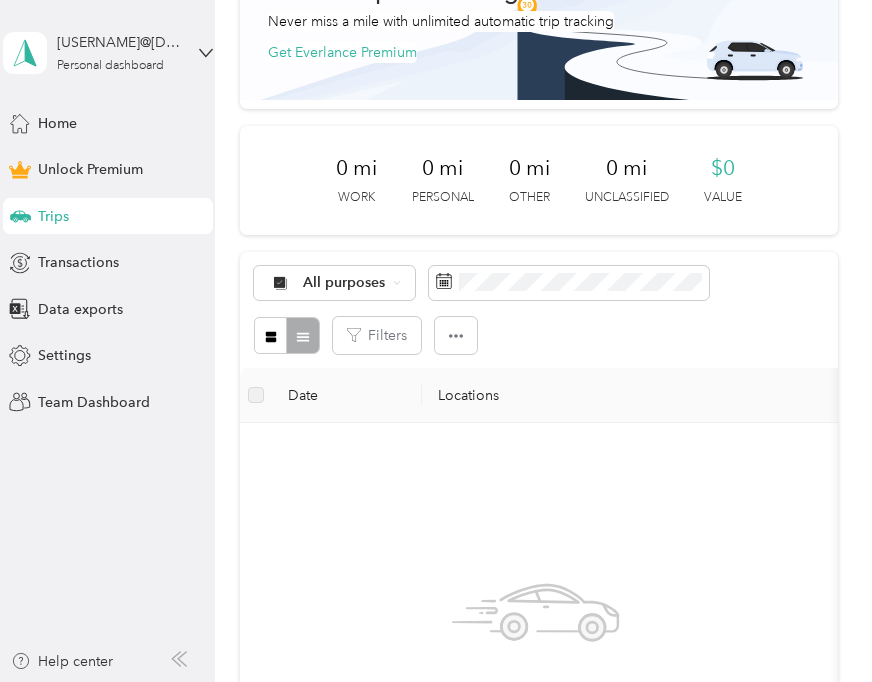 scroll, scrollTop: 0, scrollLeft: 0, axis: both 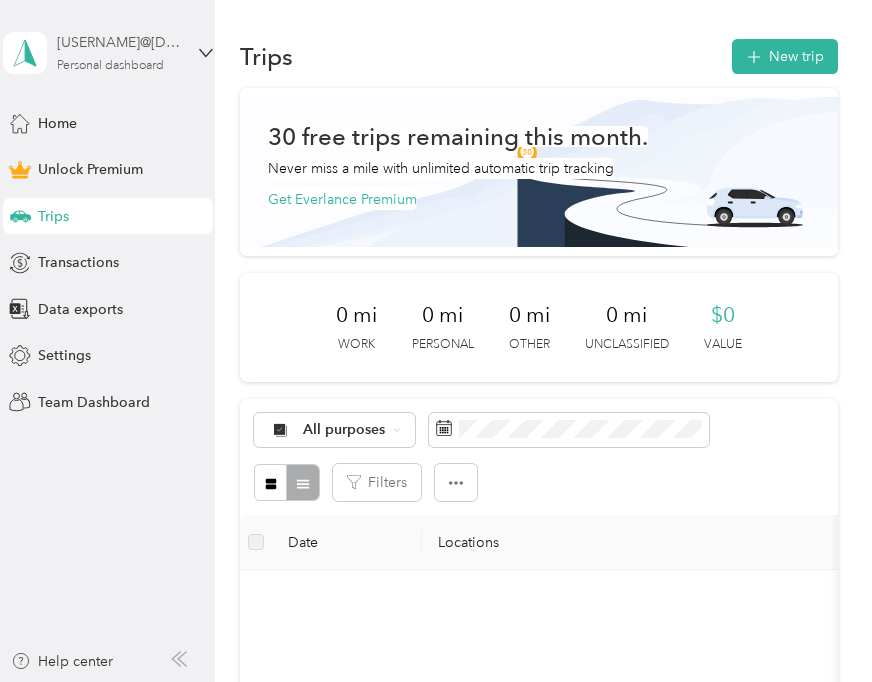 click on "[USERNAME]@[DOMAIN].com" at bounding box center (119, 42) 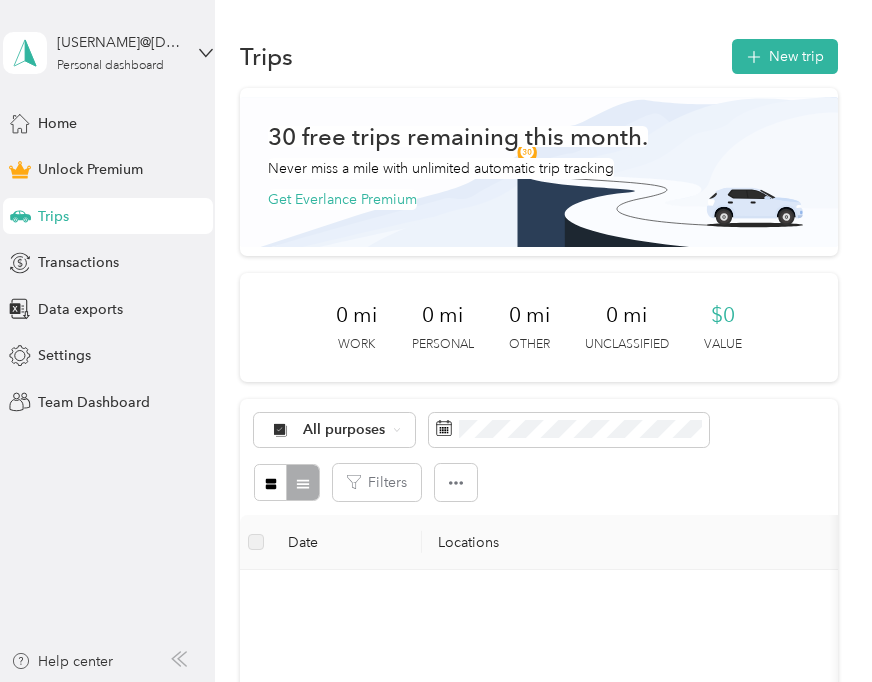 click on "Log out" at bounding box center (58, 164) 